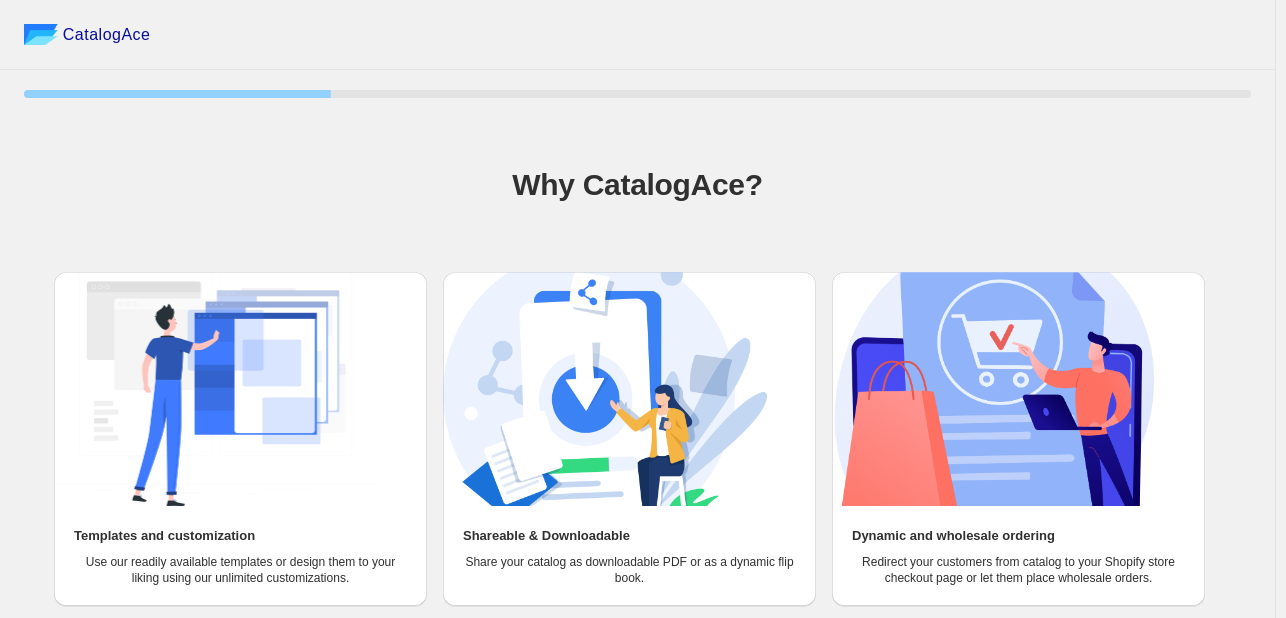 scroll, scrollTop: 0, scrollLeft: 0, axis: both 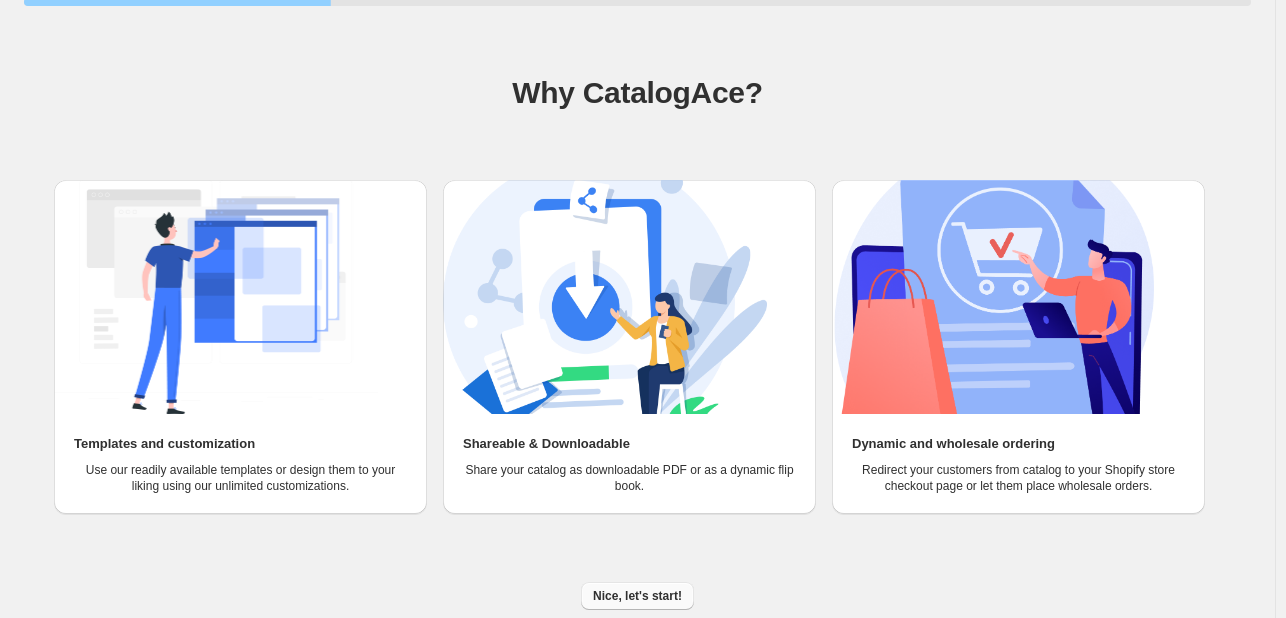 click on "Nice, let's start!" at bounding box center (637, 596) 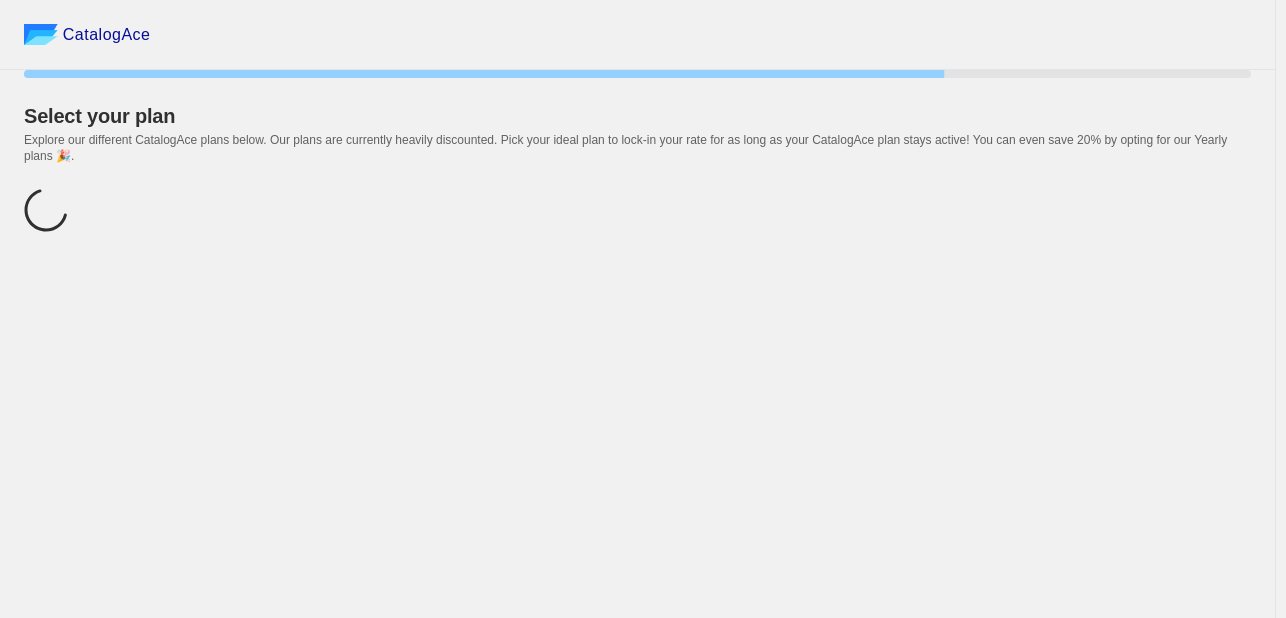 scroll, scrollTop: 0, scrollLeft: 0, axis: both 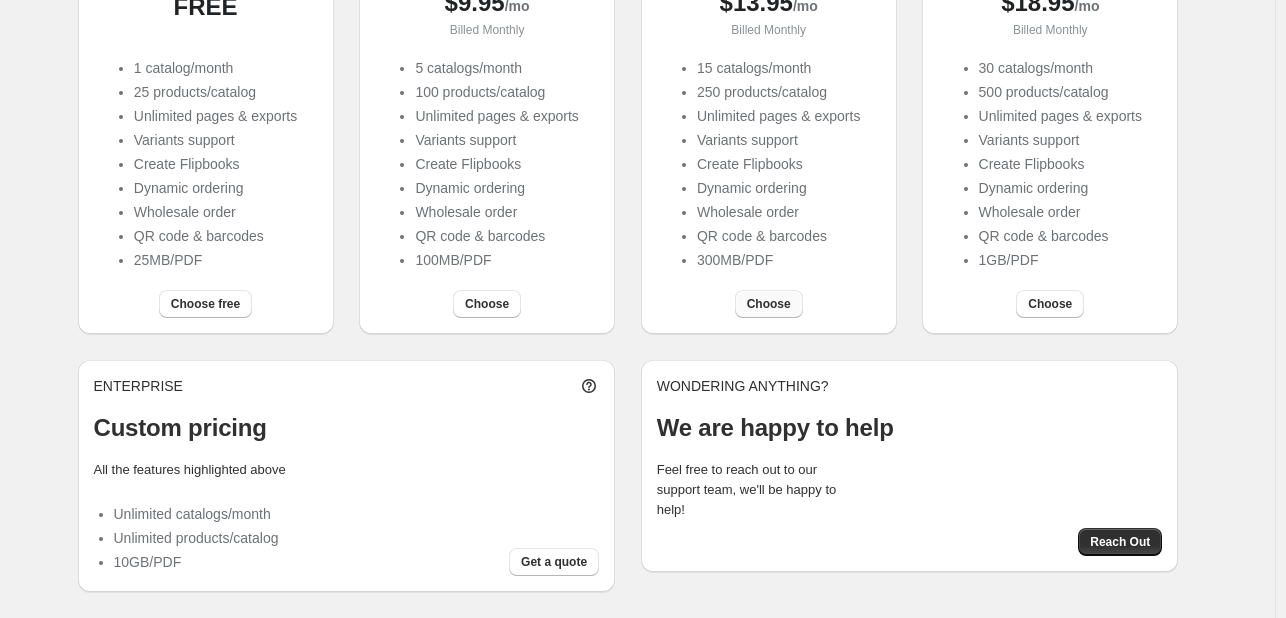 click on "Choose" at bounding box center [769, 304] 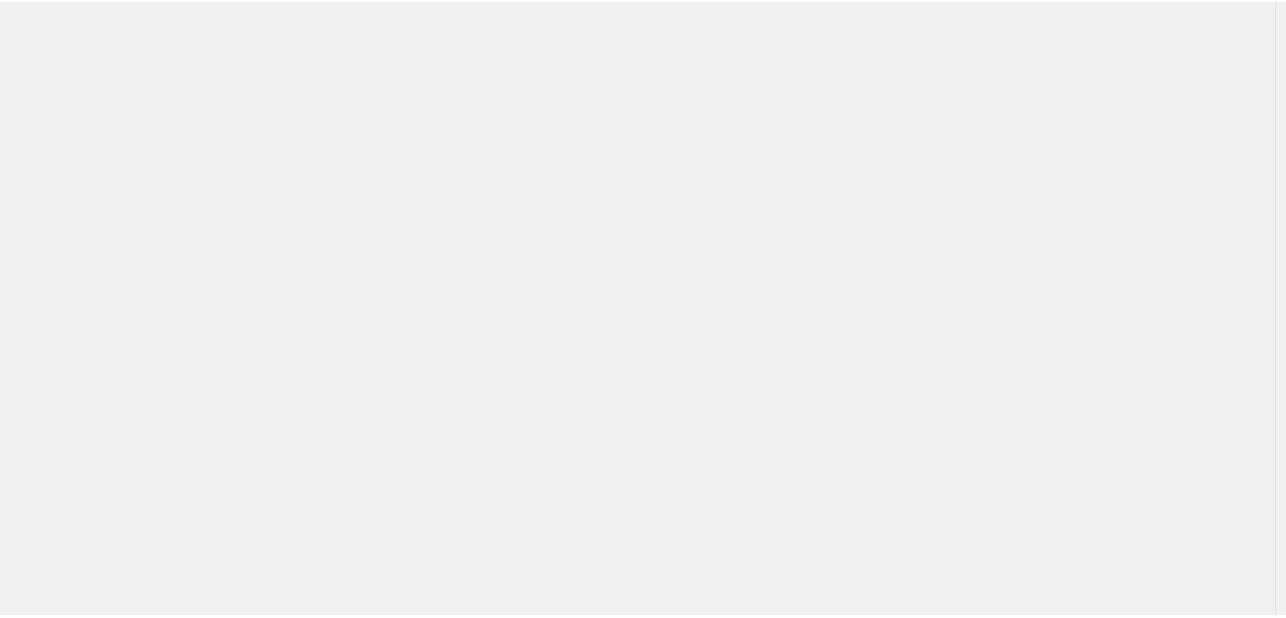 scroll, scrollTop: 0, scrollLeft: 0, axis: both 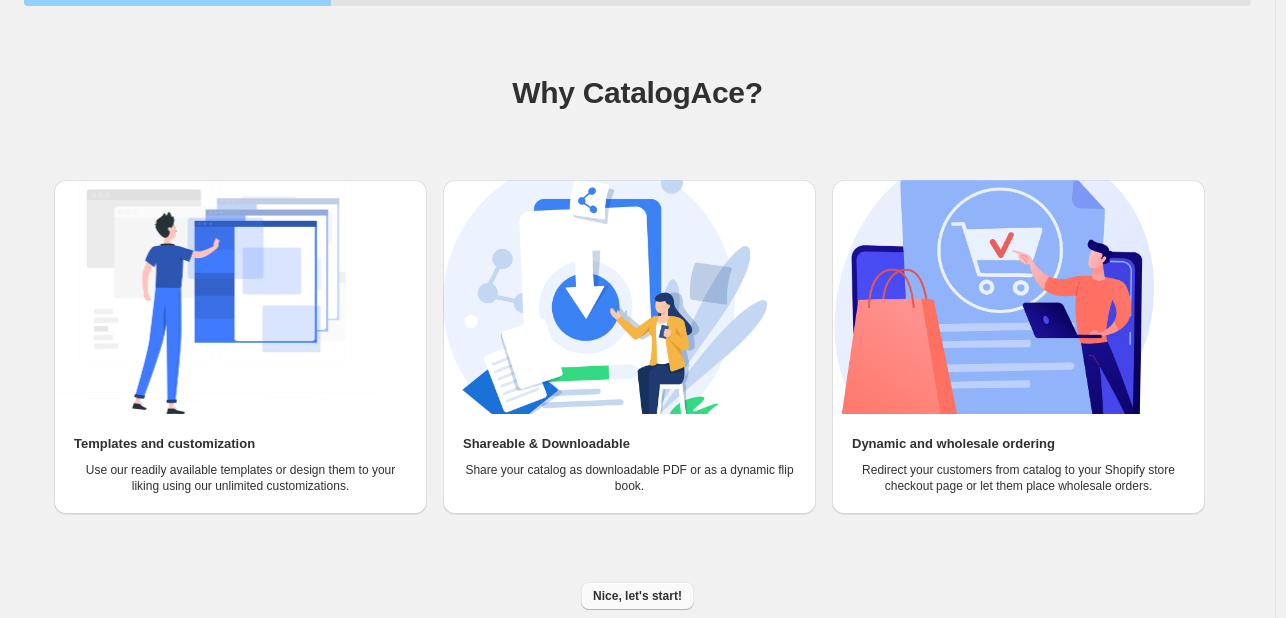 click on "Nice, let's start!" at bounding box center [637, 596] 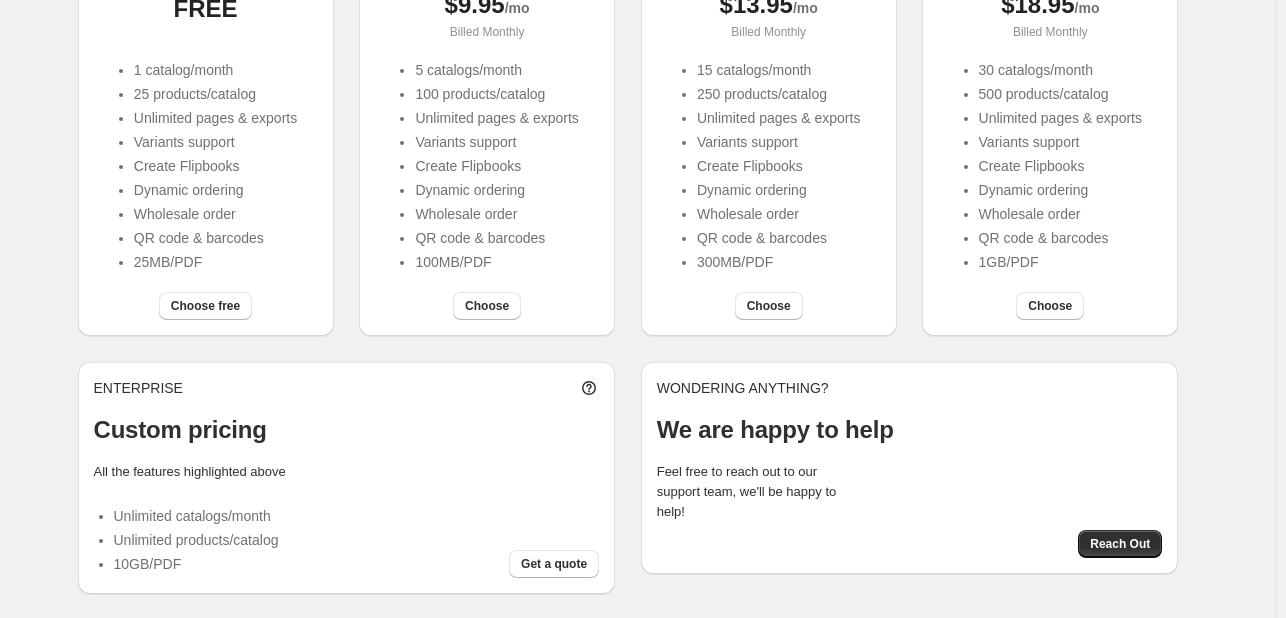 scroll, scrollTop: 324, scrollLeft: 0, axis: vertical 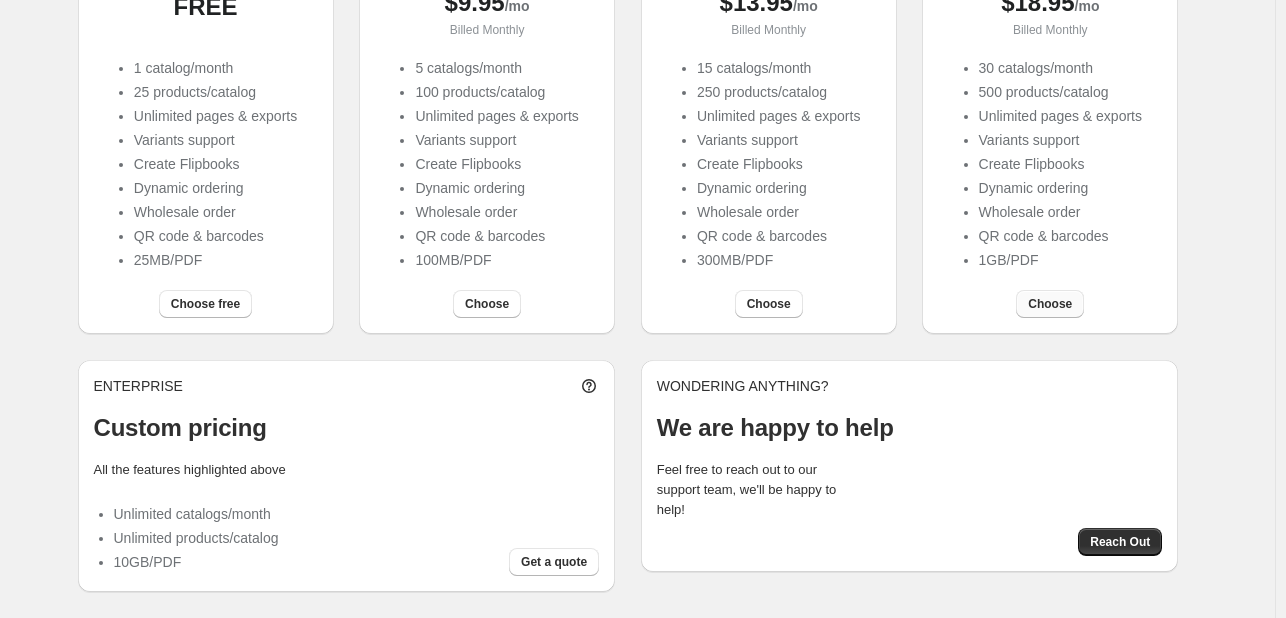 click on "Choose" at bounding box center (1050, 304) 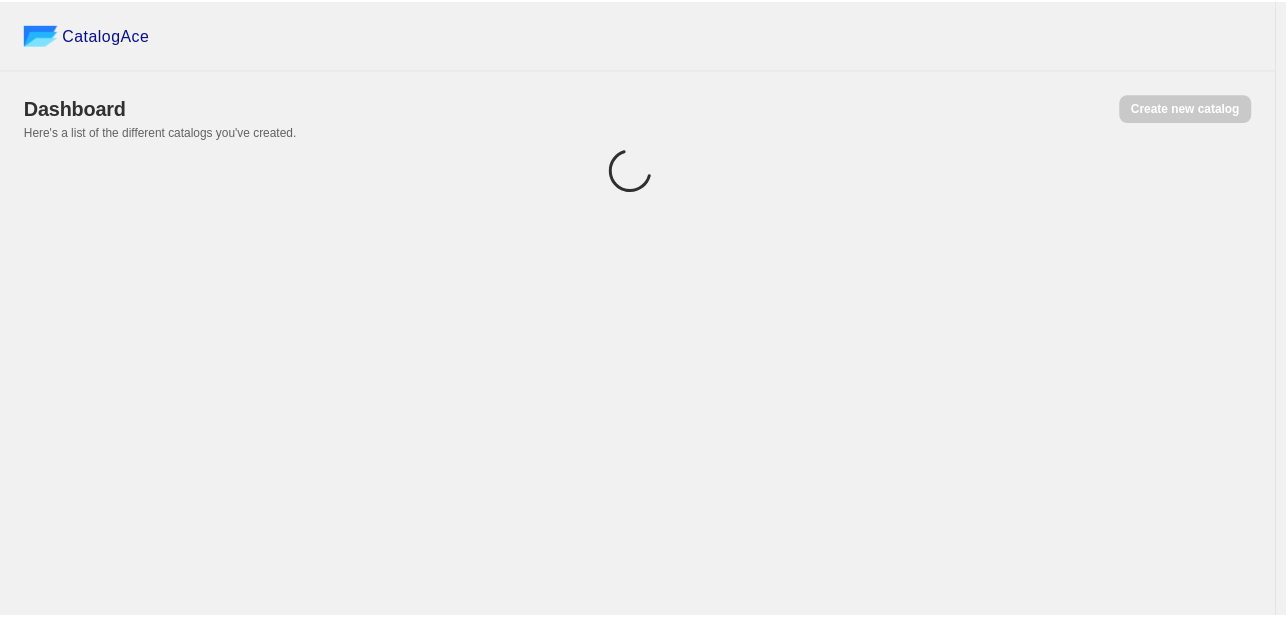 scroll, scrollTop: 0, scrollLeft: 0, axis: both 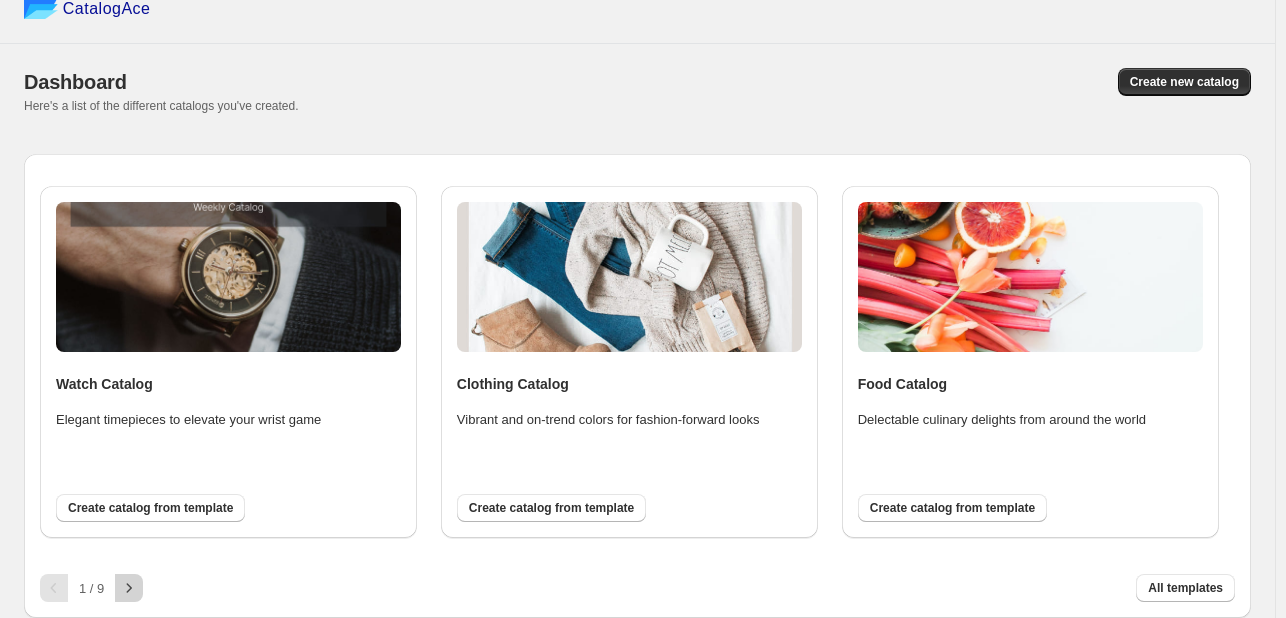 click 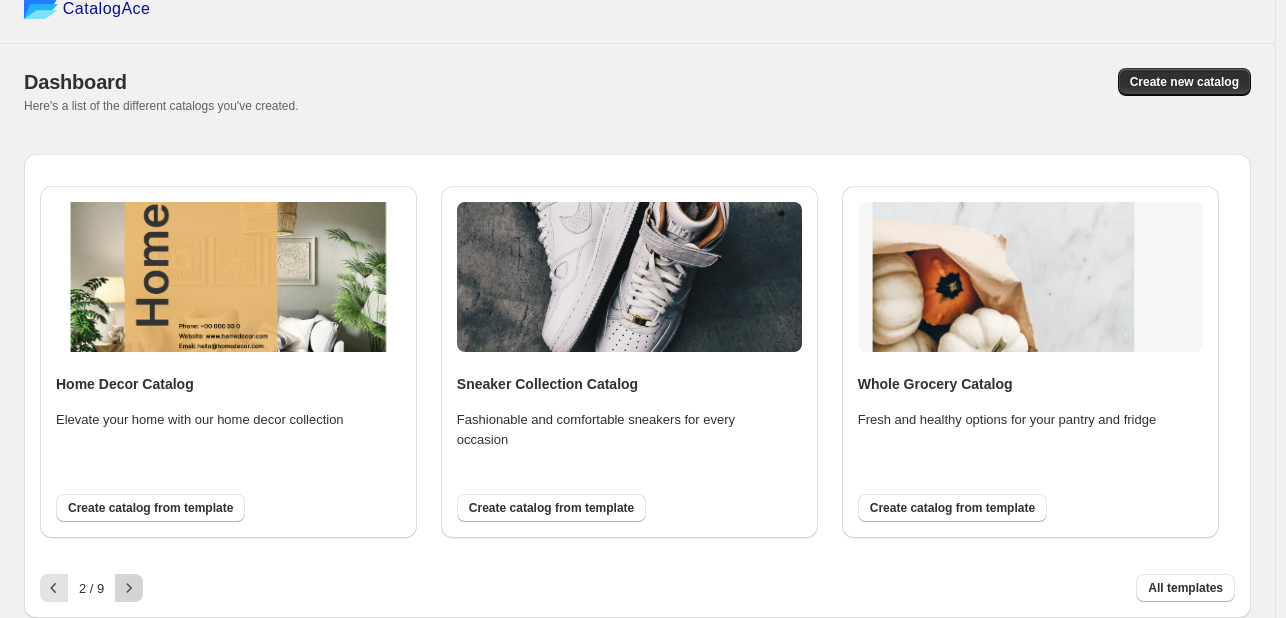 click 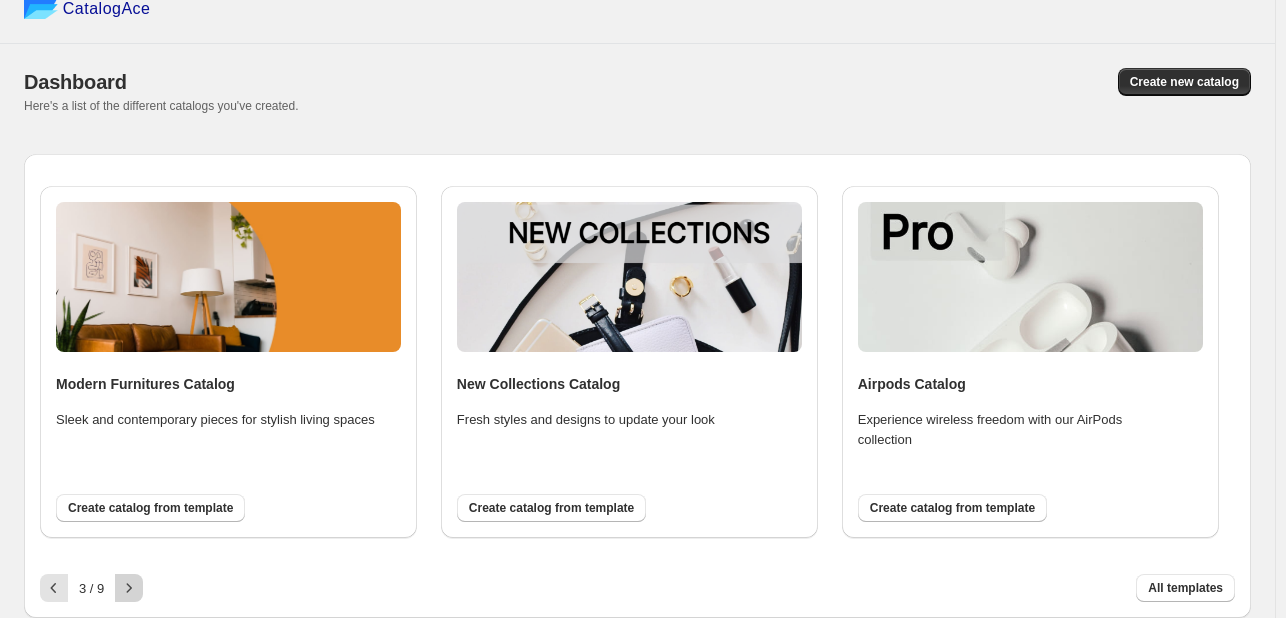 click 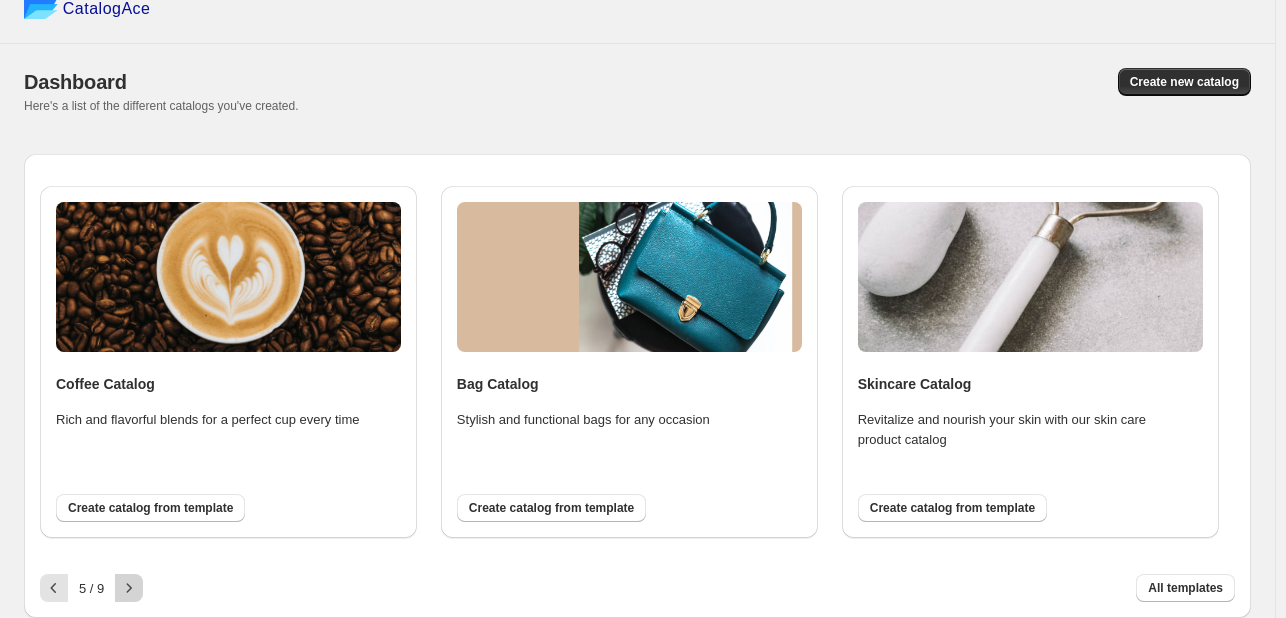 click 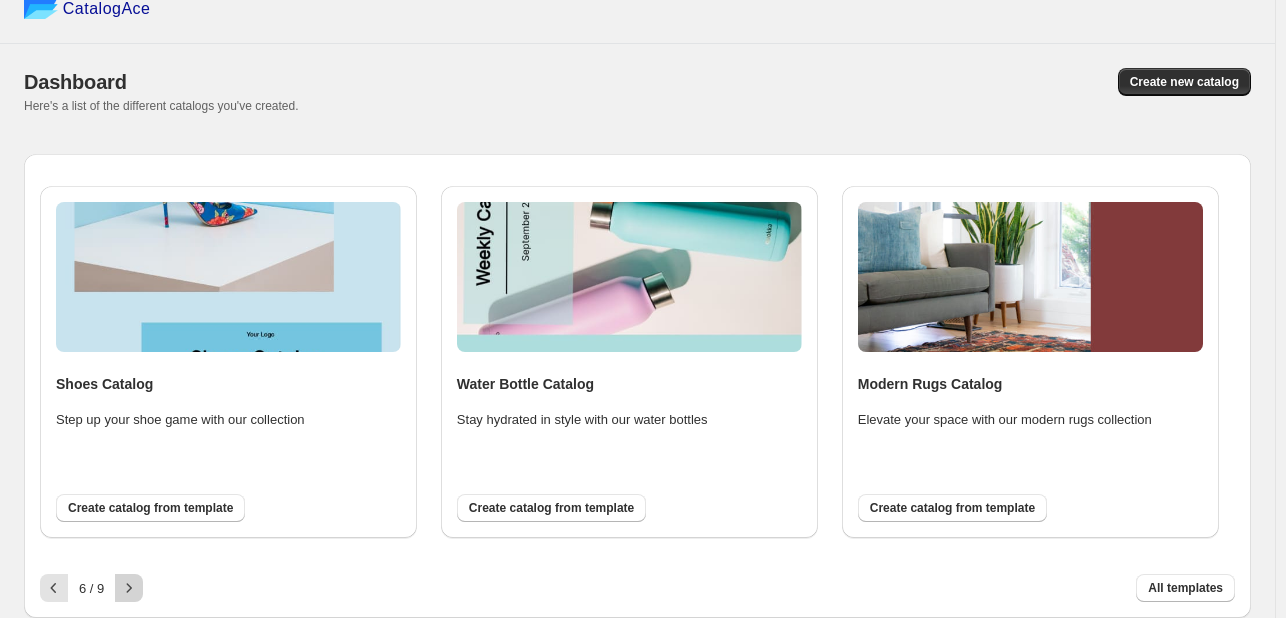 click 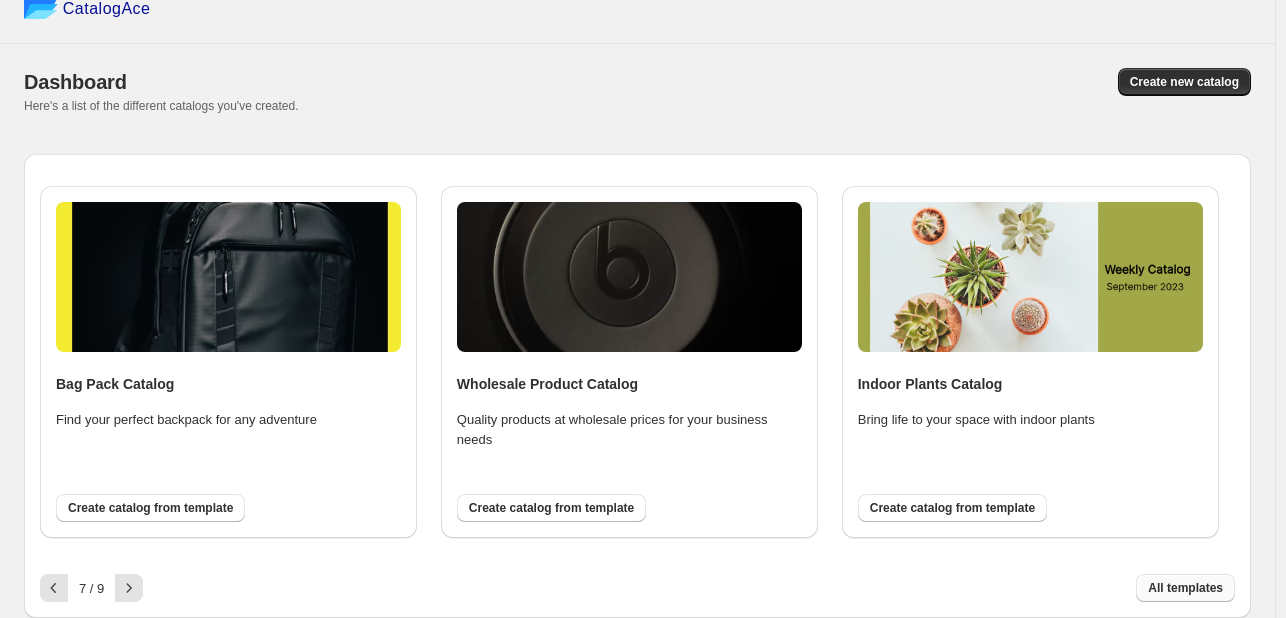 click on "All templates" at bounding box center (1185, 588) 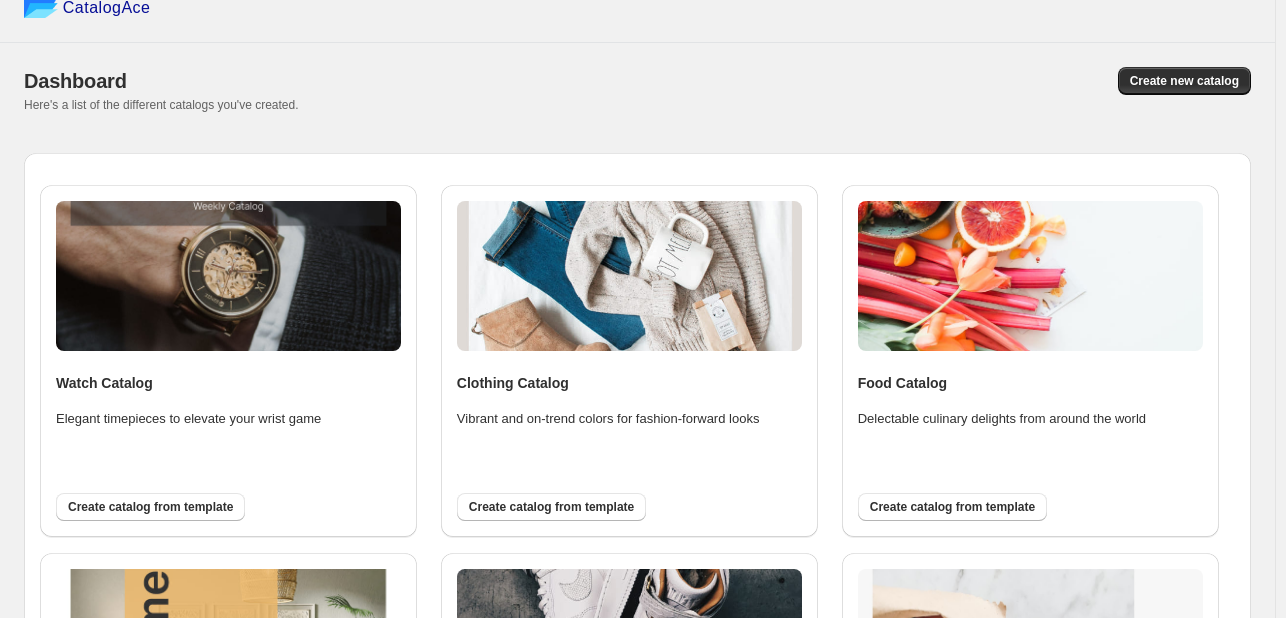 scroll, scrollTop: 439, scrollLeft: 0, axis: vertical 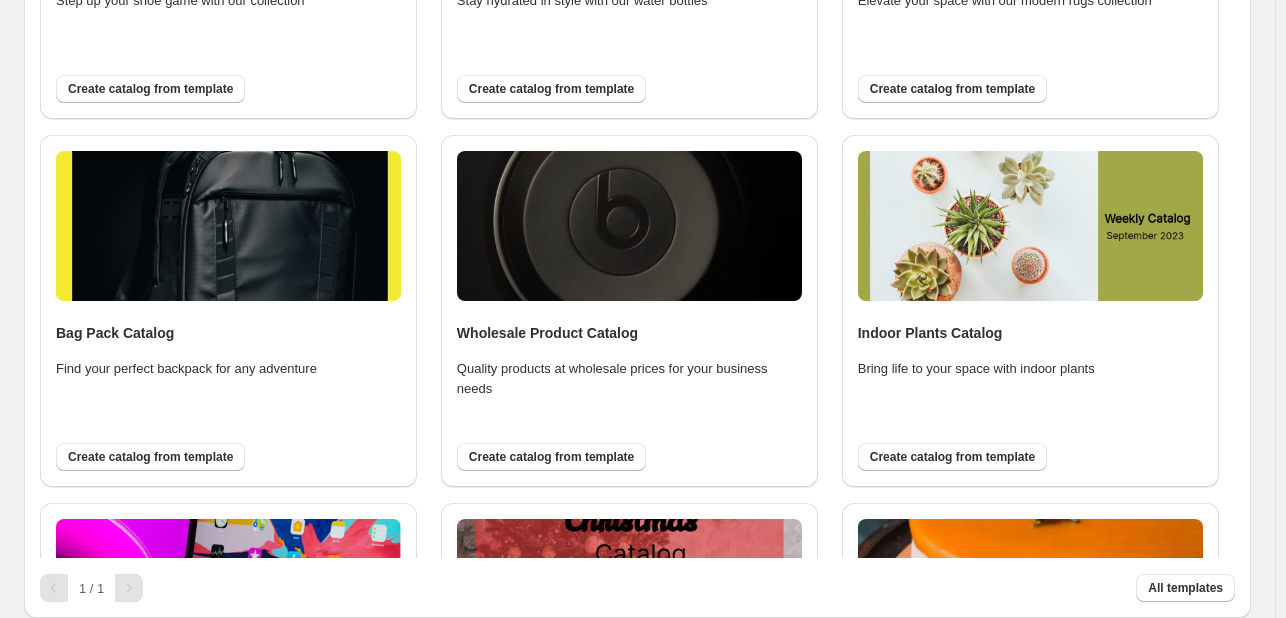 drag, startPoint x: 935, startPoint y: 457, endPoint x: 916, endPoint y: 298, distance: 160.1312 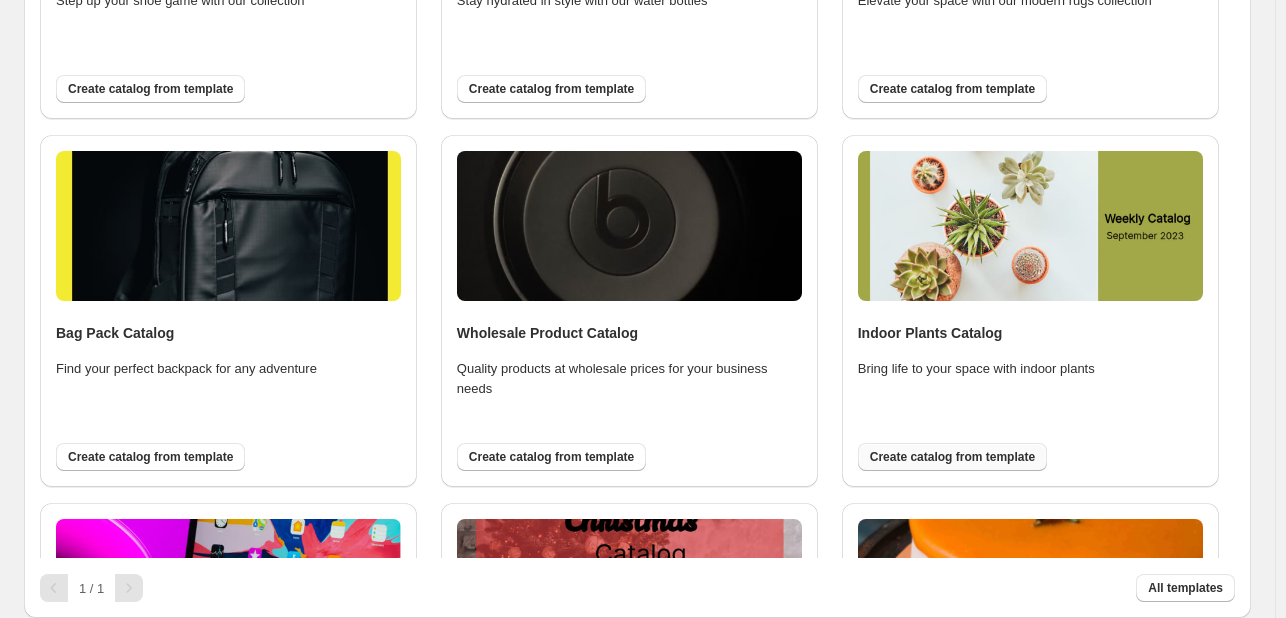 click on "Create catalog from template" at bounding box center [952, 457] 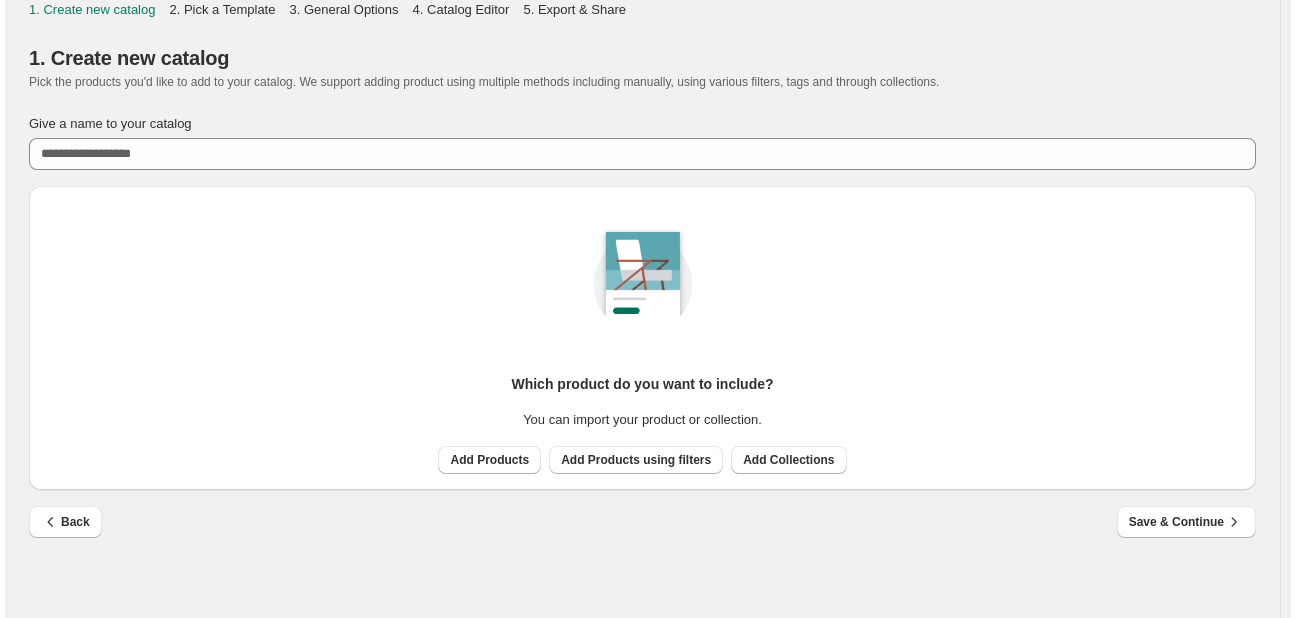 scroll, scrollTop: 0, scrollLeft: 0, axis: both 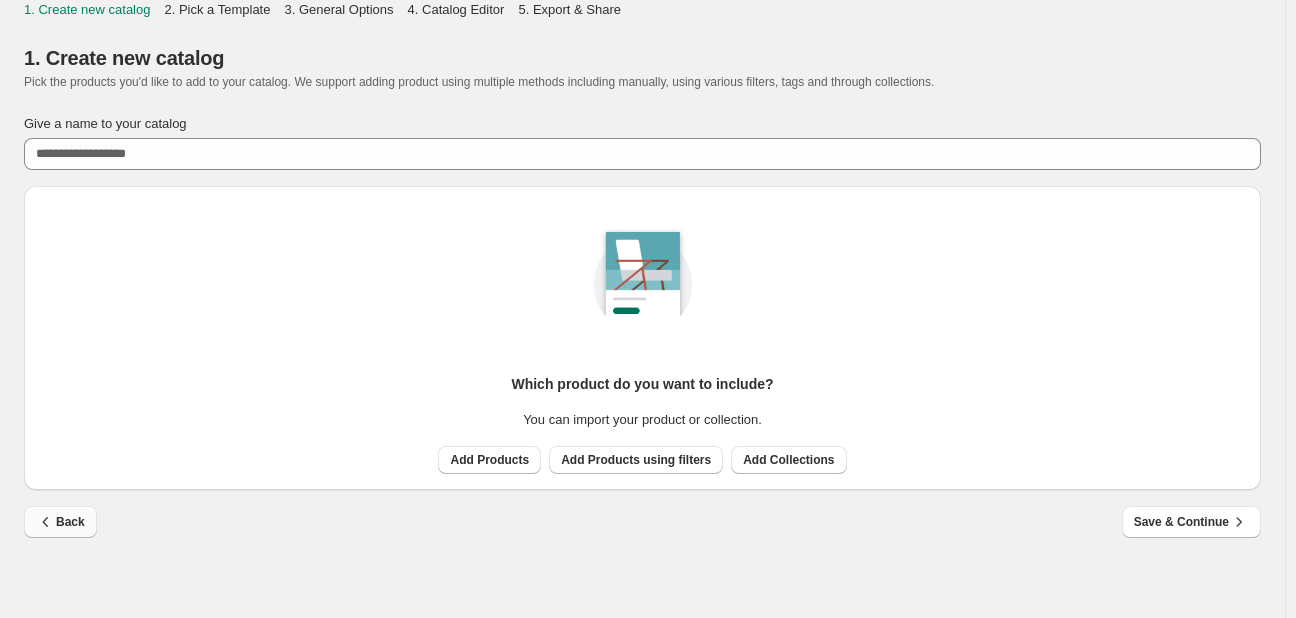 click 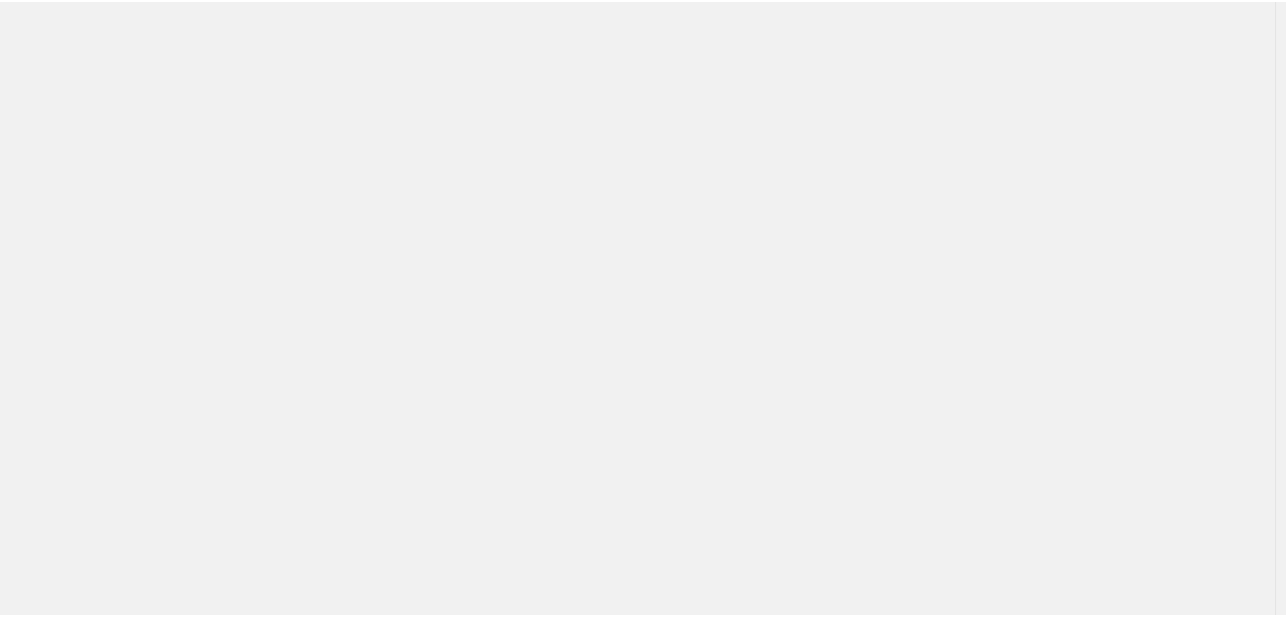 scroll, scrollTop: 0, scrollLeft: 0, axis: both 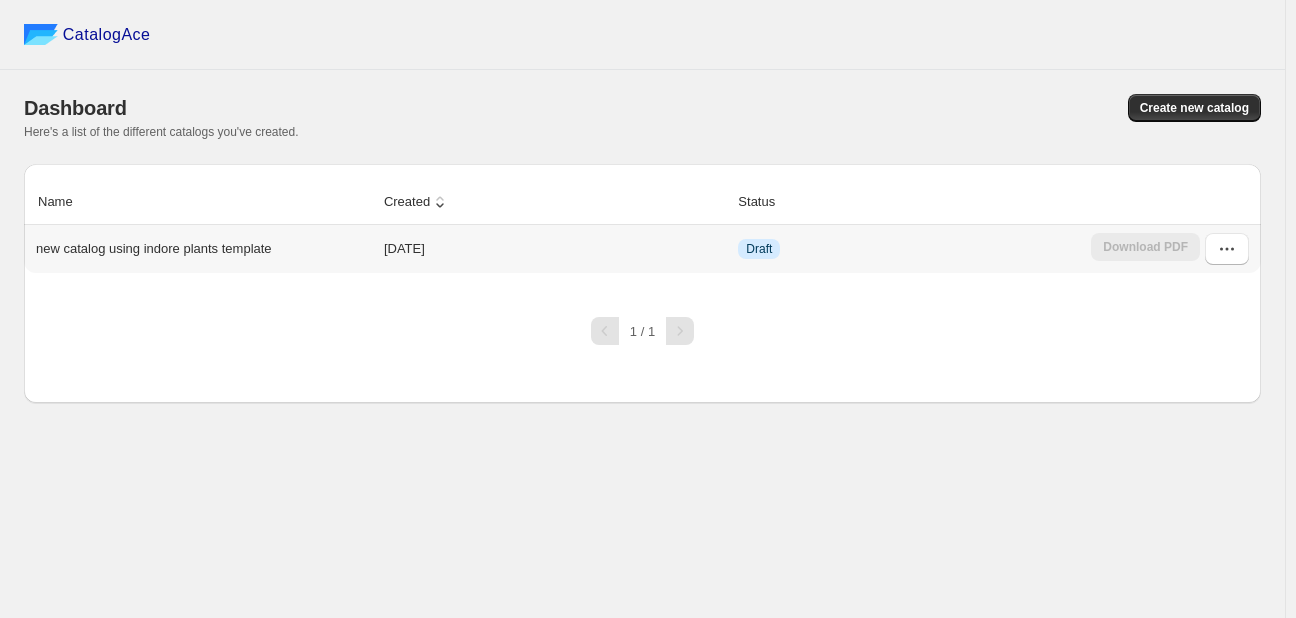 click on "Draft" at bounding box center (908, 249) 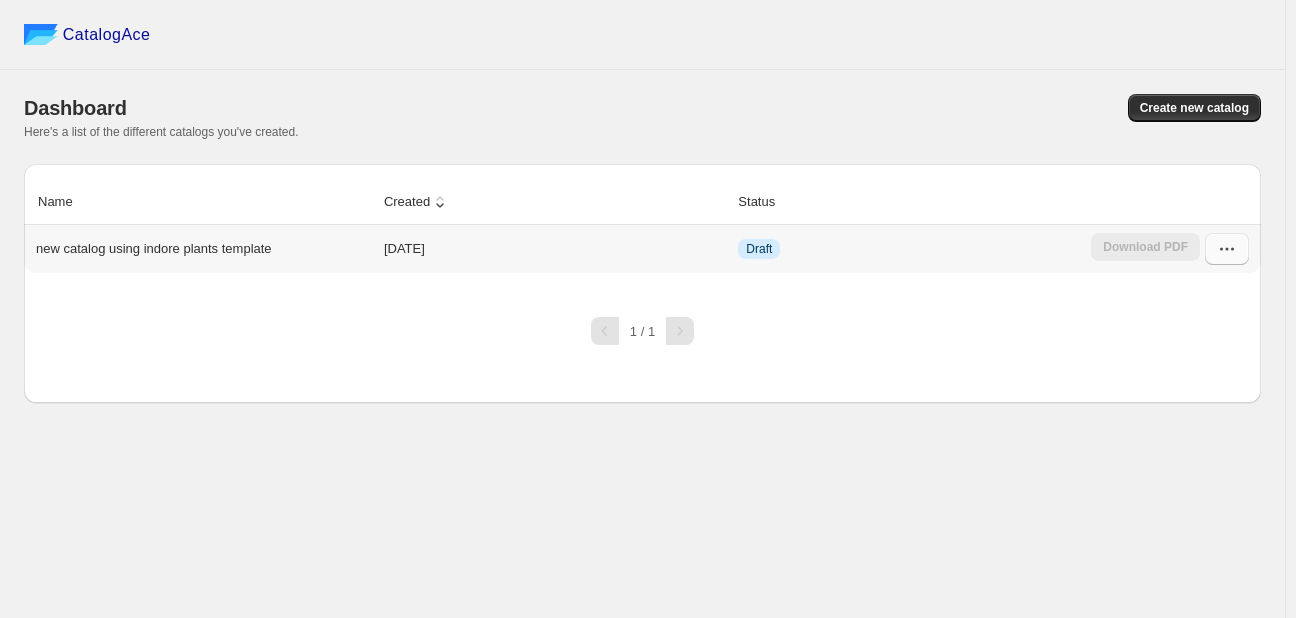 click at bounding box center [1227, 249] 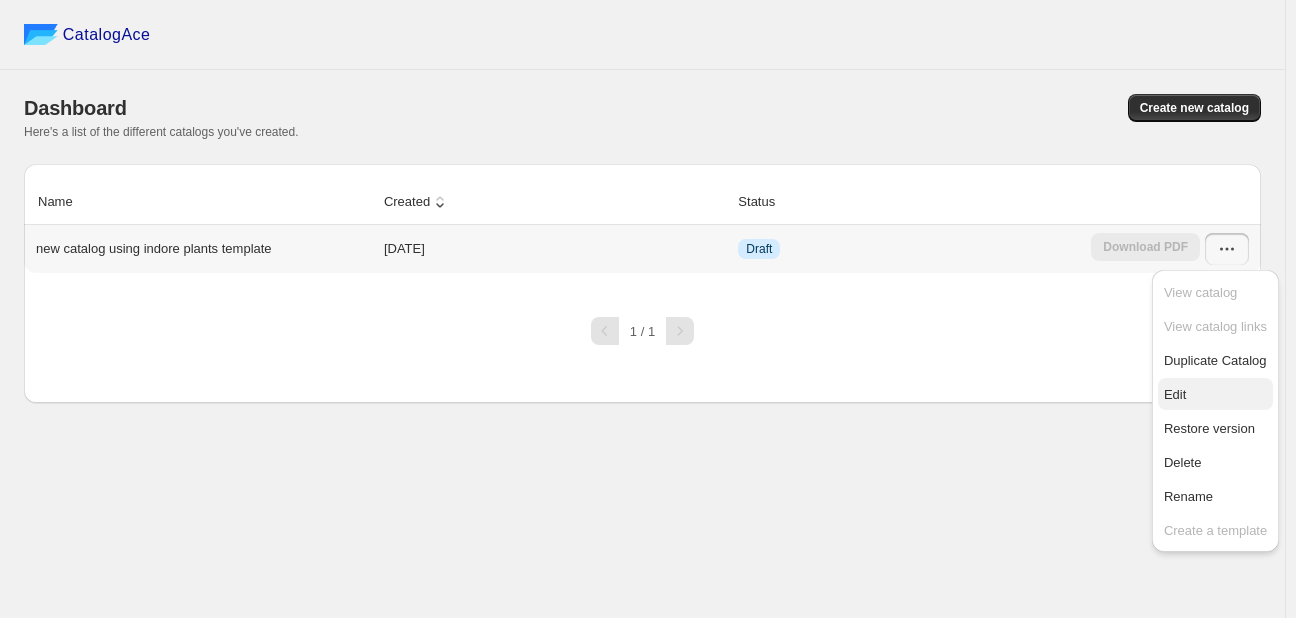 click on "Edit" at bounding box center (1215, 395) 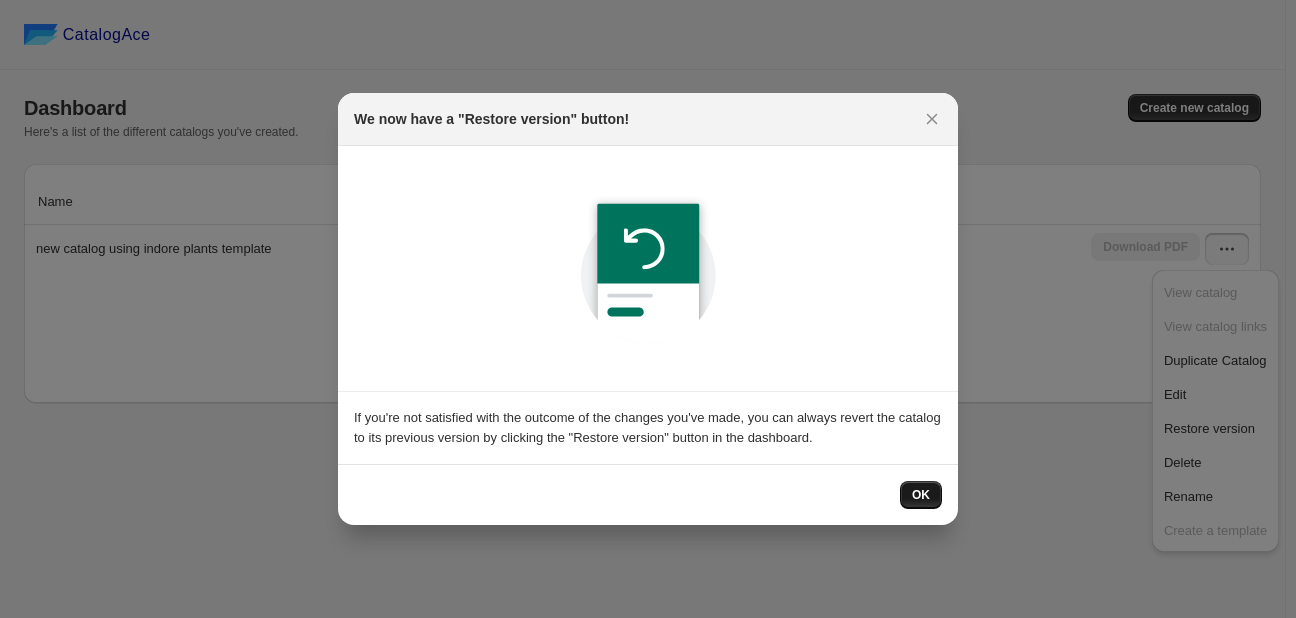 click on "OK" at bounding box center (921, 495) 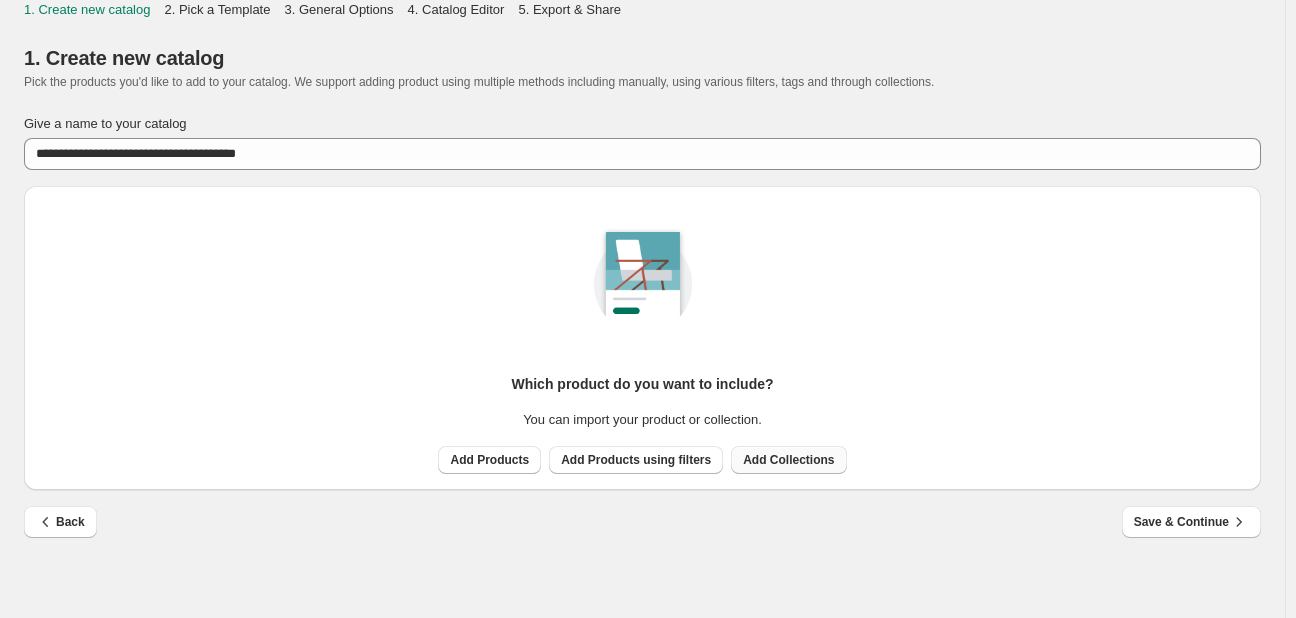 click on "Add Collections" at bounding box center (788, 460) 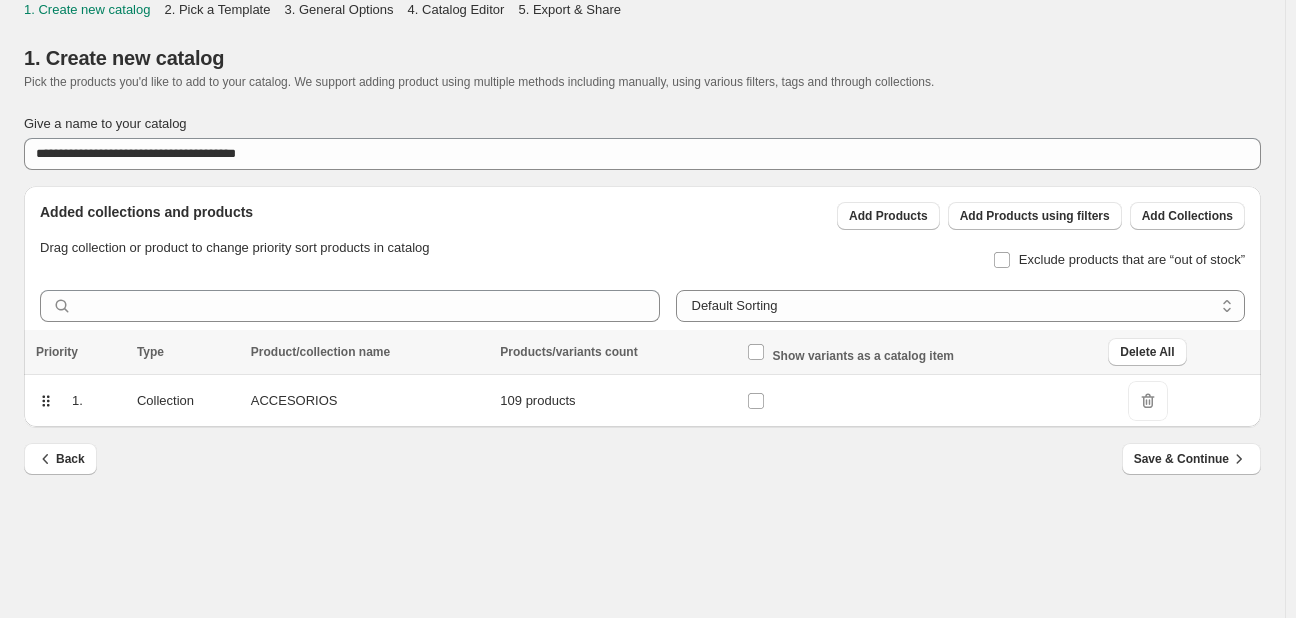 click on "ACCESORIOS" at bounding box center [370, 401] 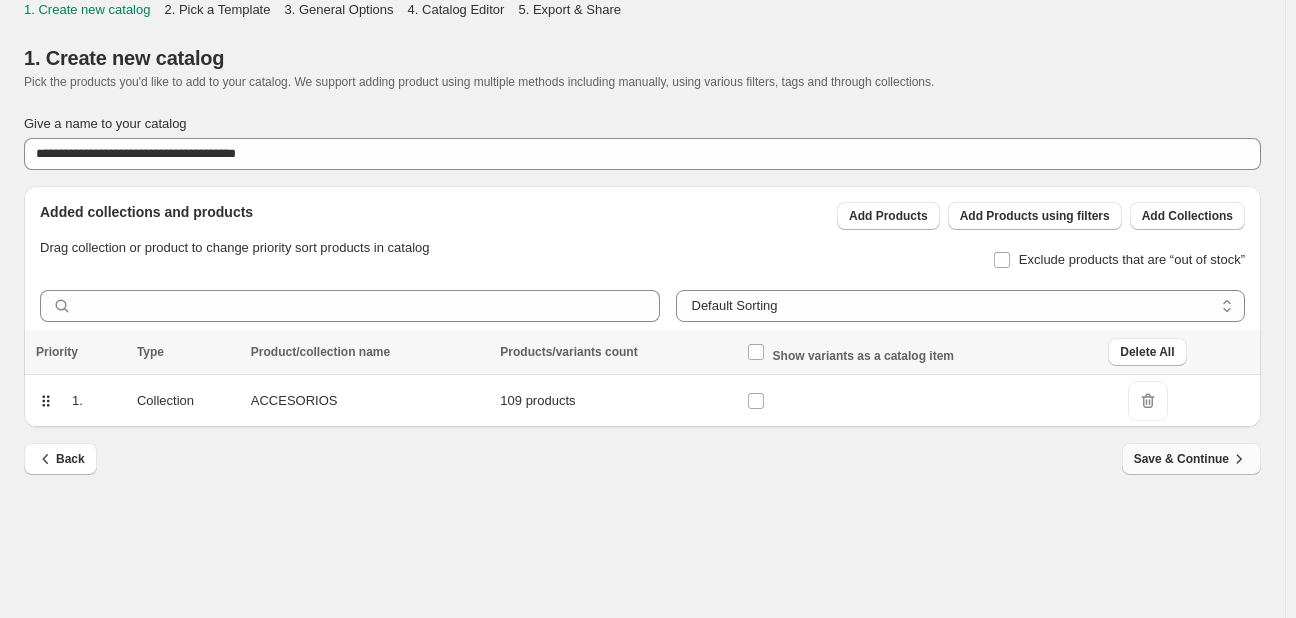 click on "Save & Continue" at bounding box center [1191, 459] 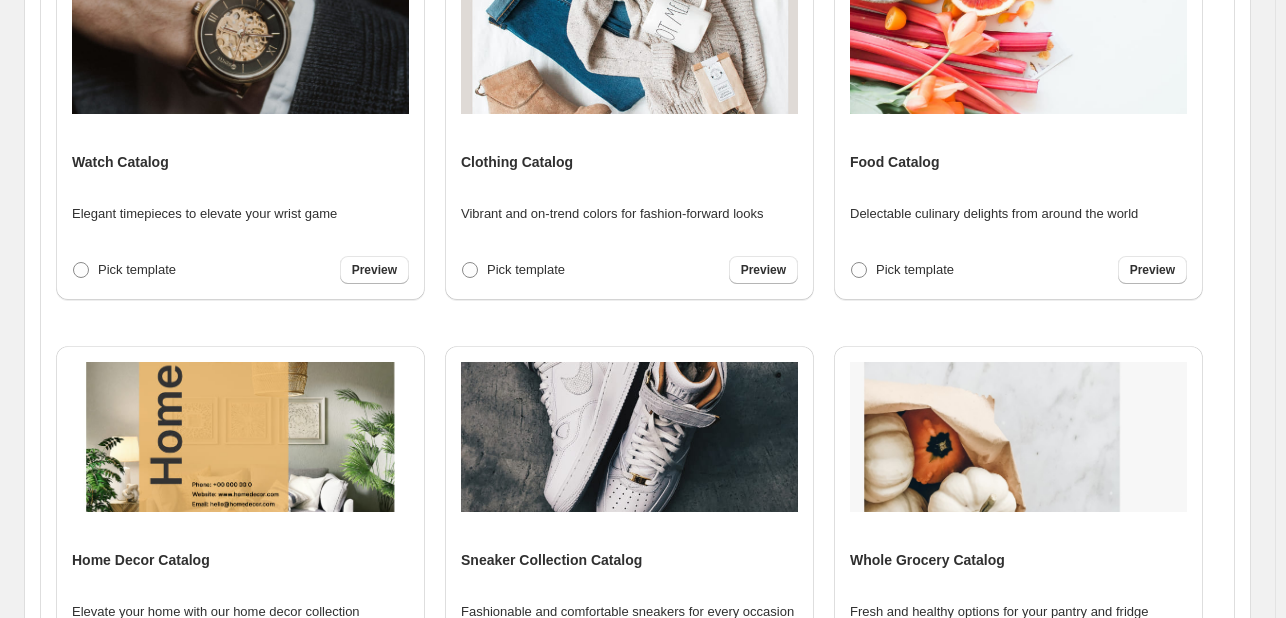 scroll, scrollTop: 503, scrollLeft: 0, axis: vertical 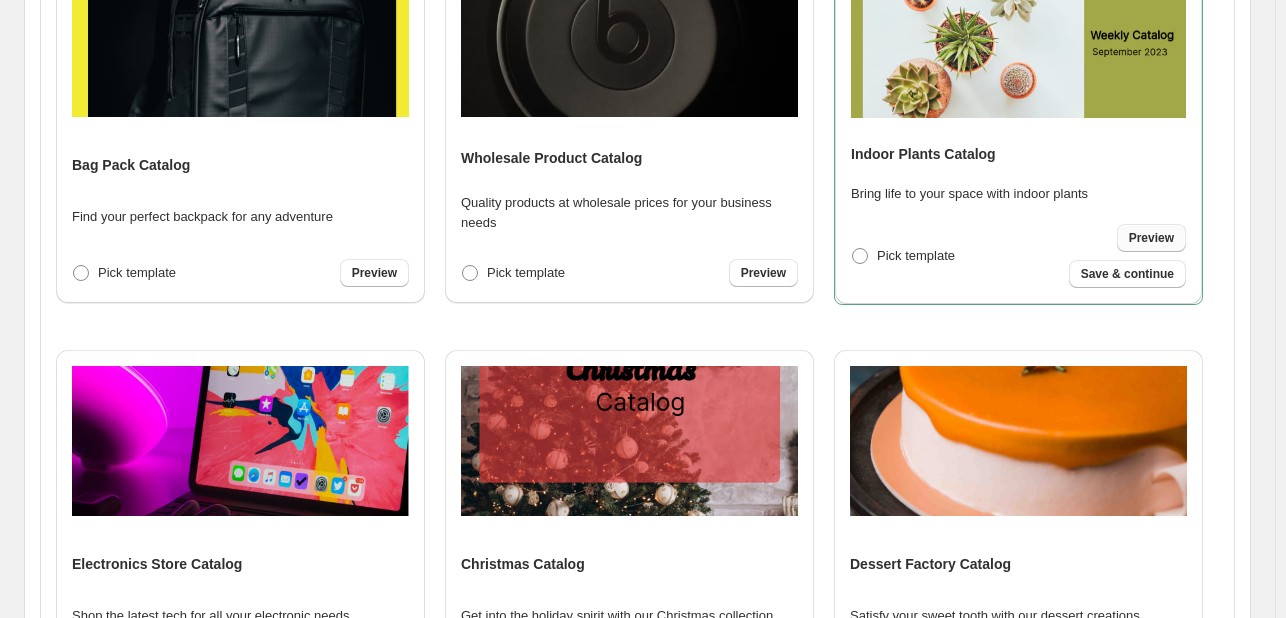 click on "Preview" at bounding box center (1151, 238) 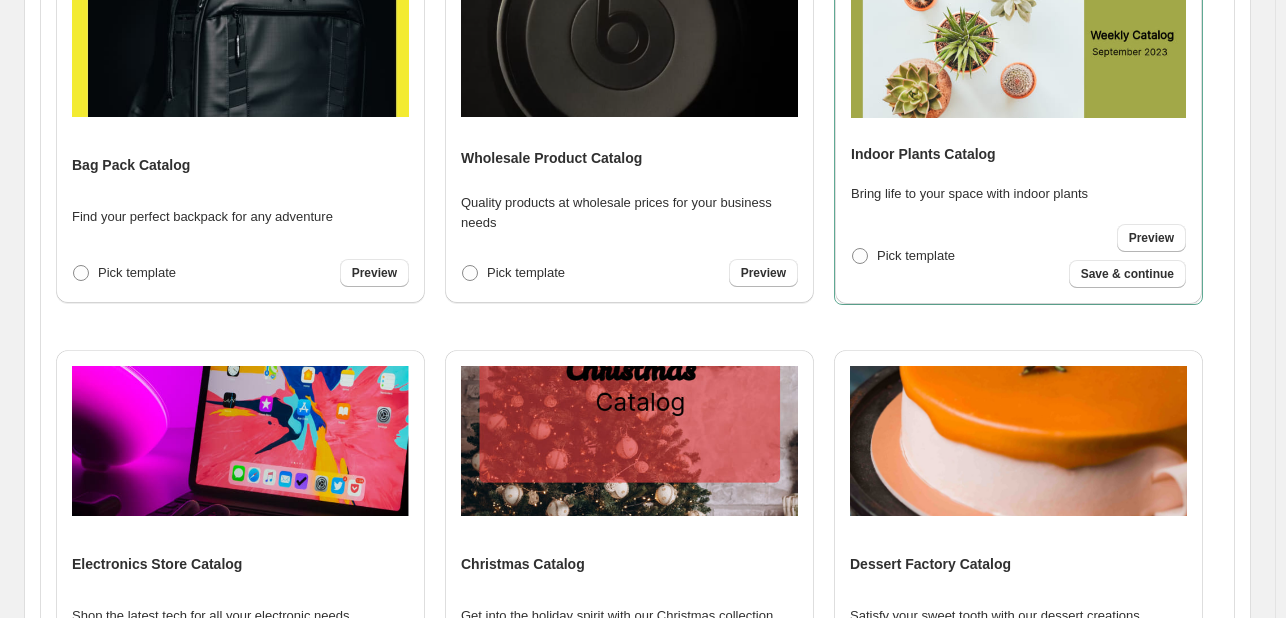 scroll, scrollTop: 680, scrollLeft: 0, axis: vertical 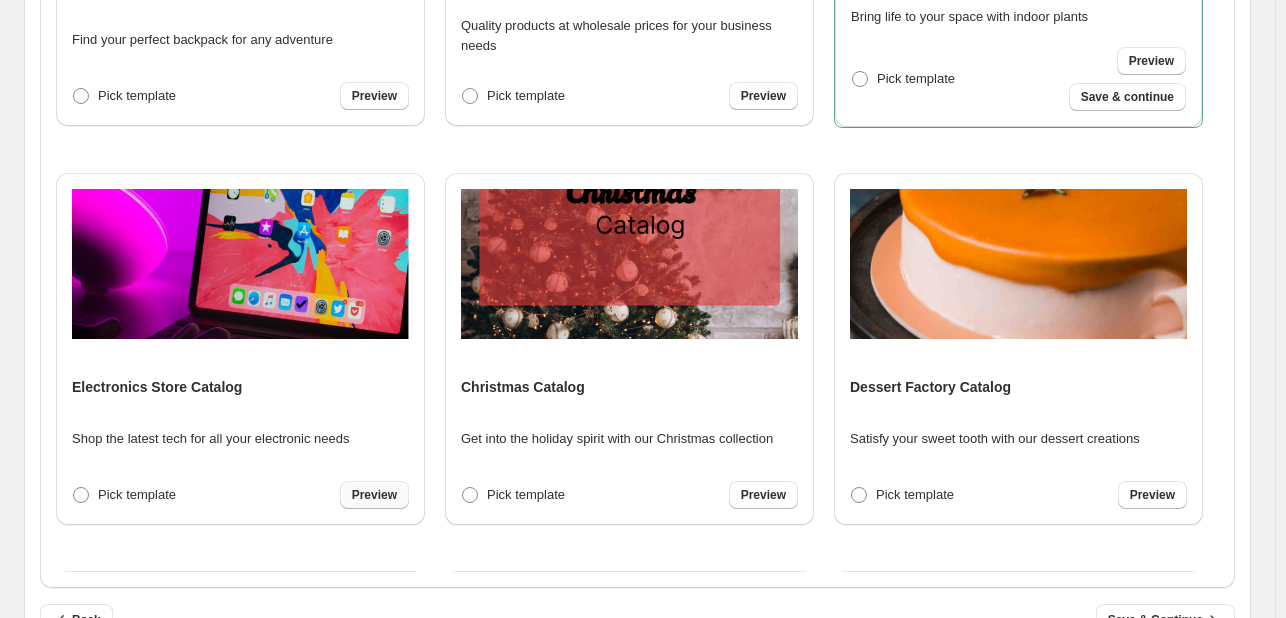 click on "Preview" at bounding box center (374, 495) 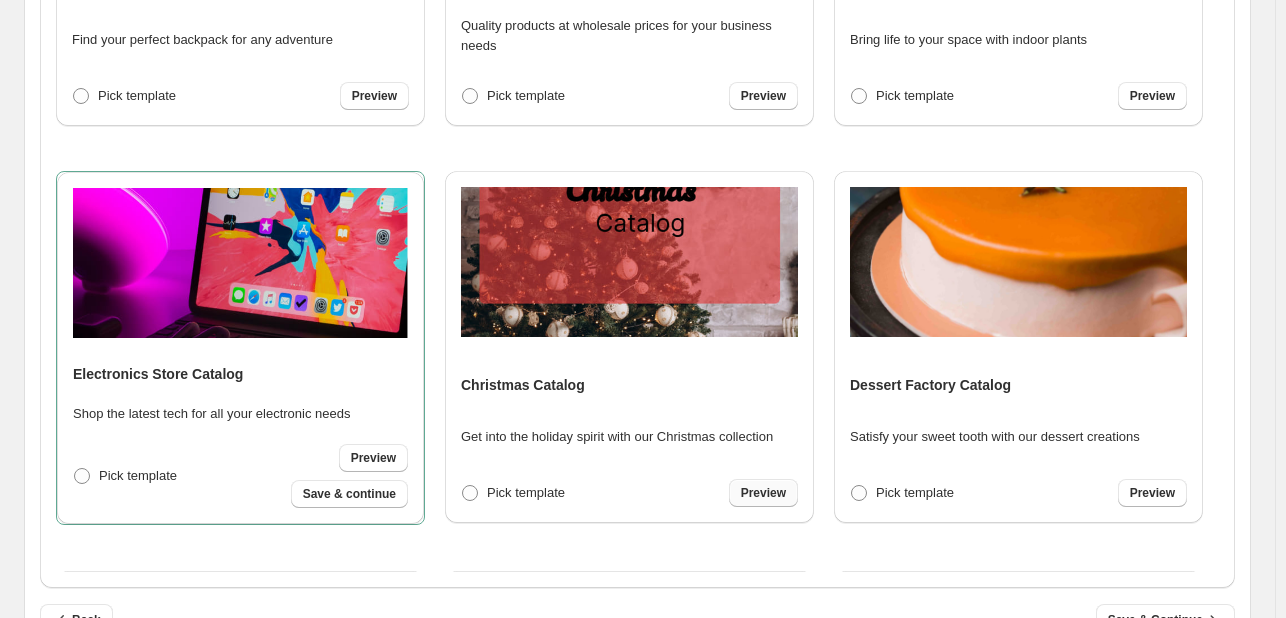 click on "Preview" at bounding box center (763, 493) 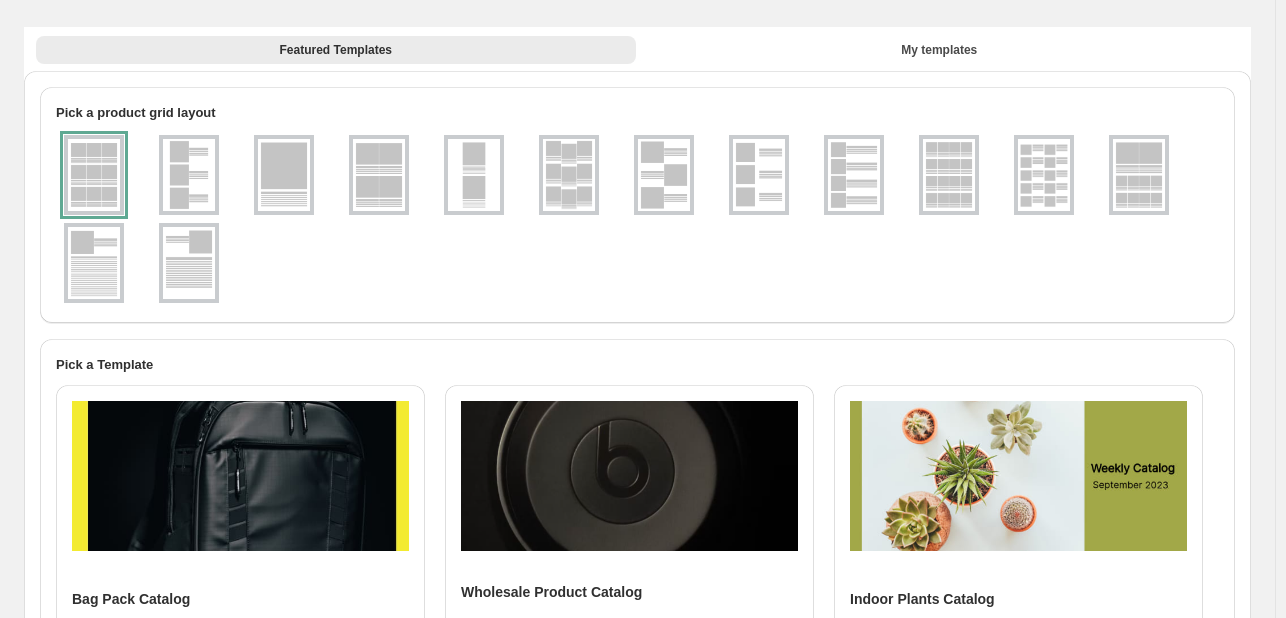 scroll, scrollTop: 0, scrollLeft: 0, axis: both 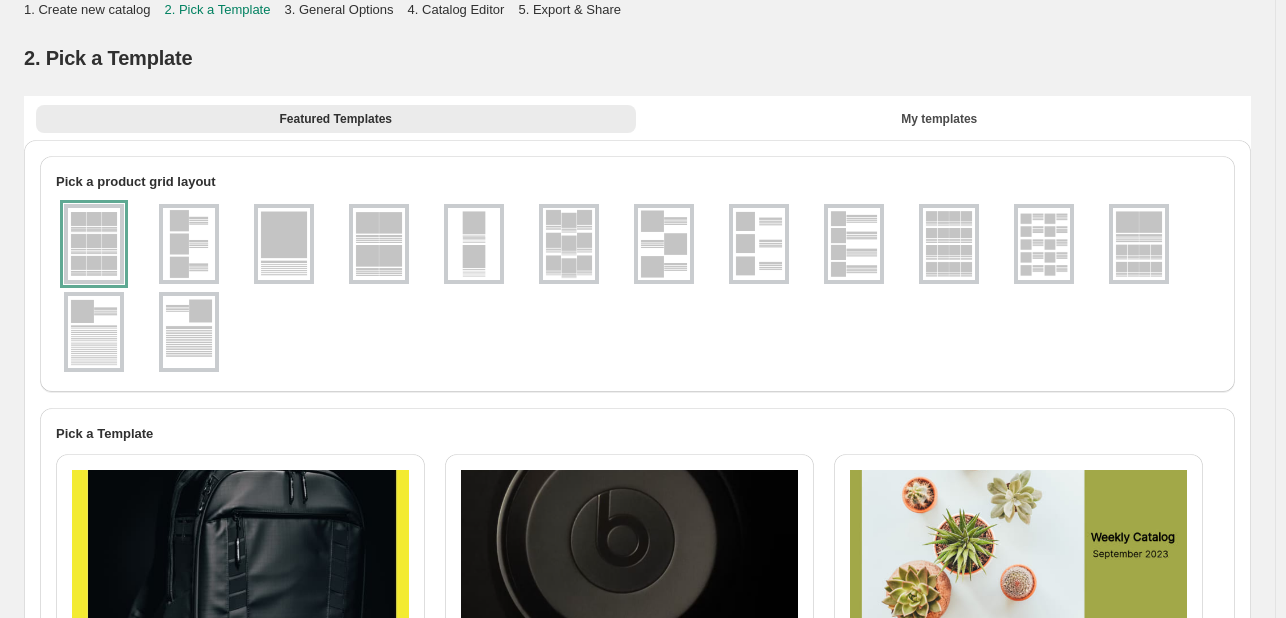 click on "Featured Templates My templates Featured Templates My templates" at bounding box center [637, 118] 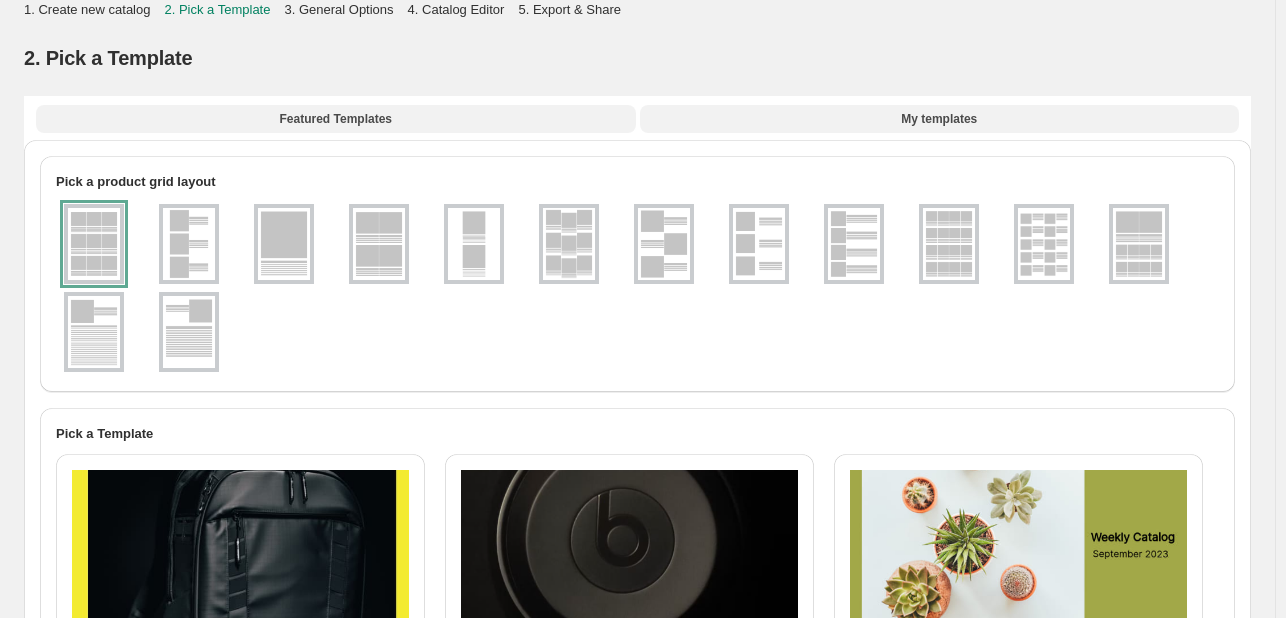 click on "My templates" at bounding box center [939, 119] 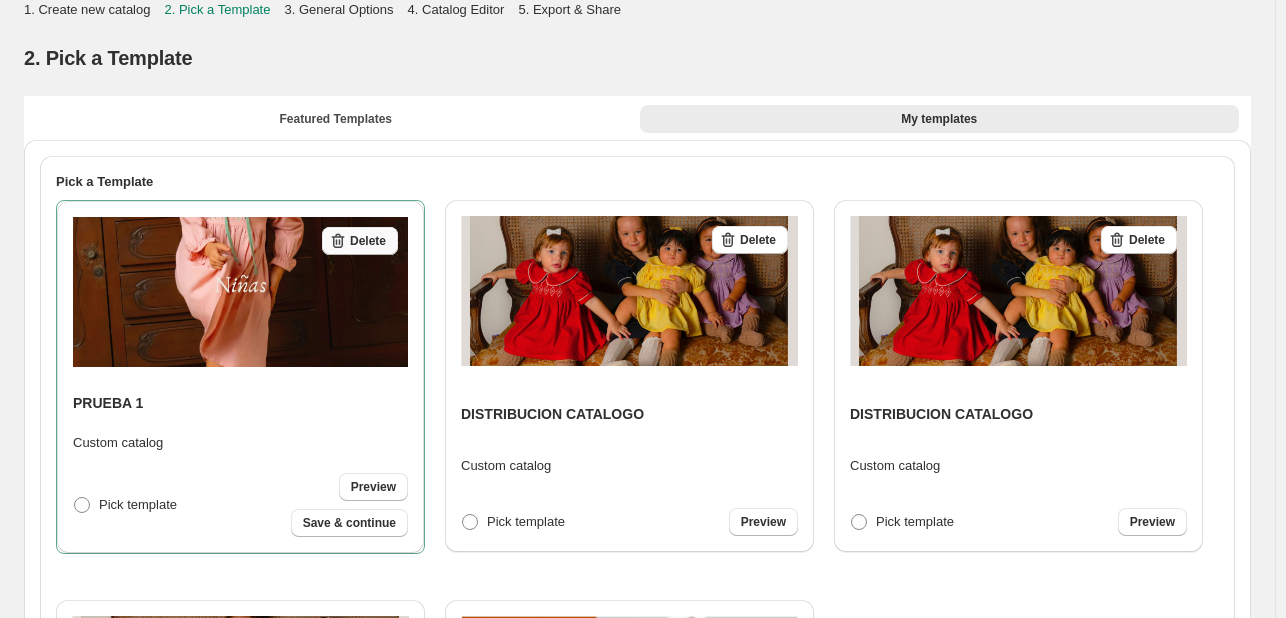 click on "Delete" at bounding box center [368, 241] 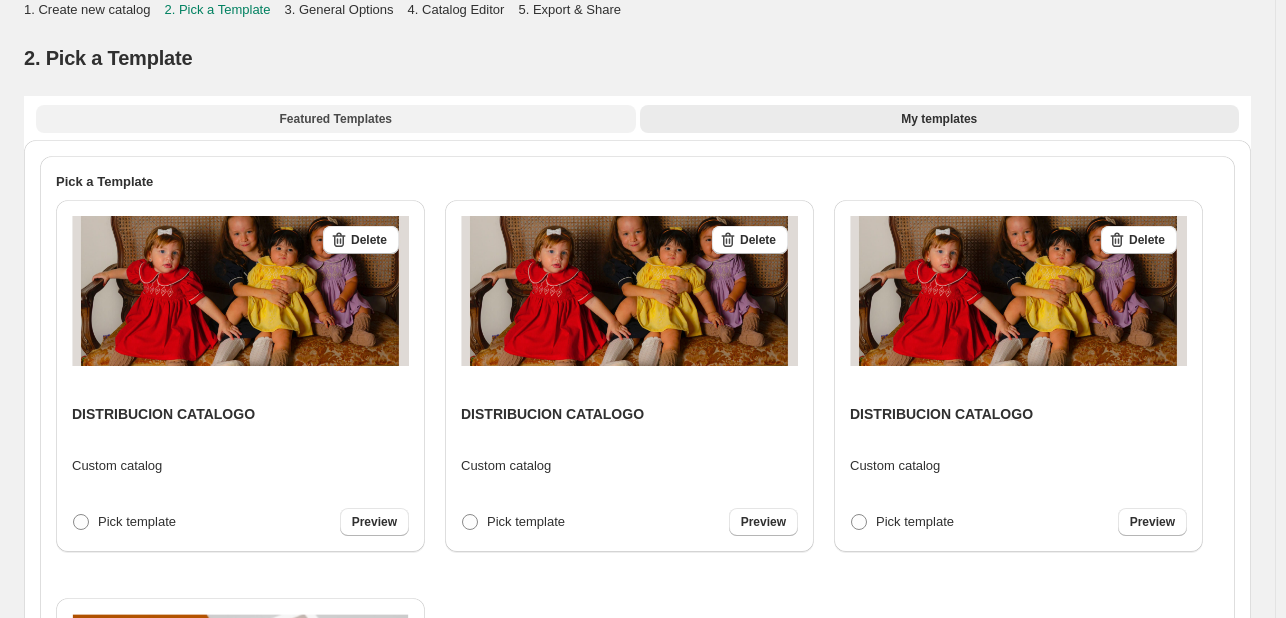 click on "Featured Templates" at bounding box center [336, 119] 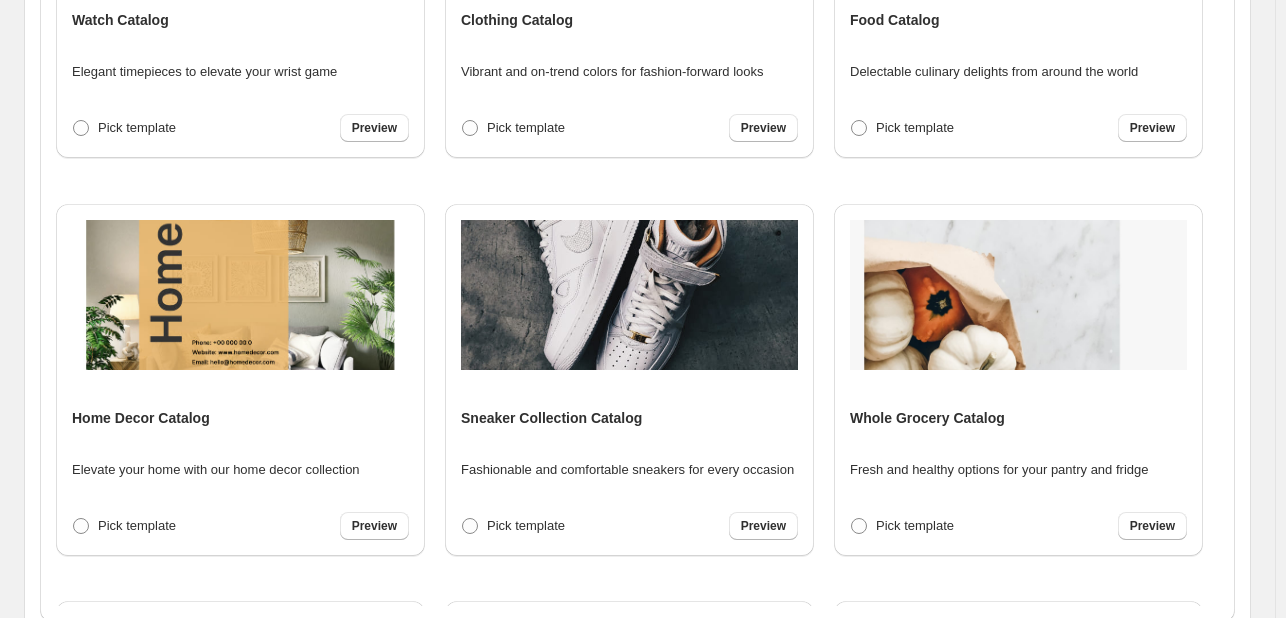 scroll, scrollTop: 664, scrollLeft: 0, axis: vertical 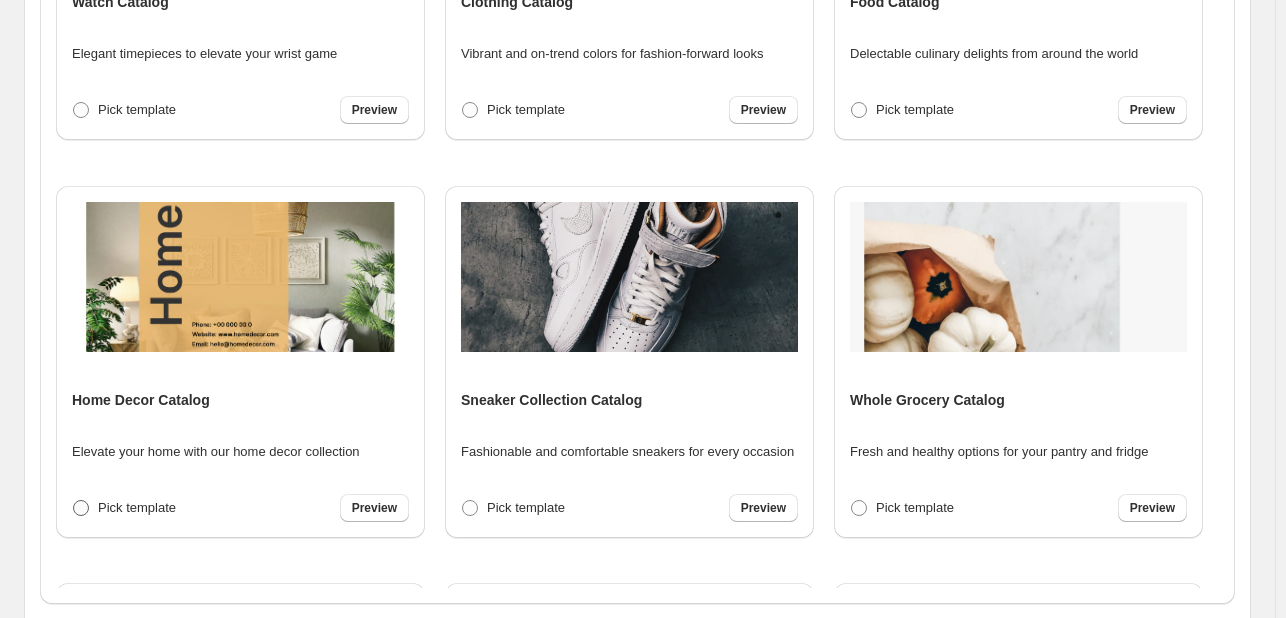 click on "Pick template" at bounding box center (137, 507) 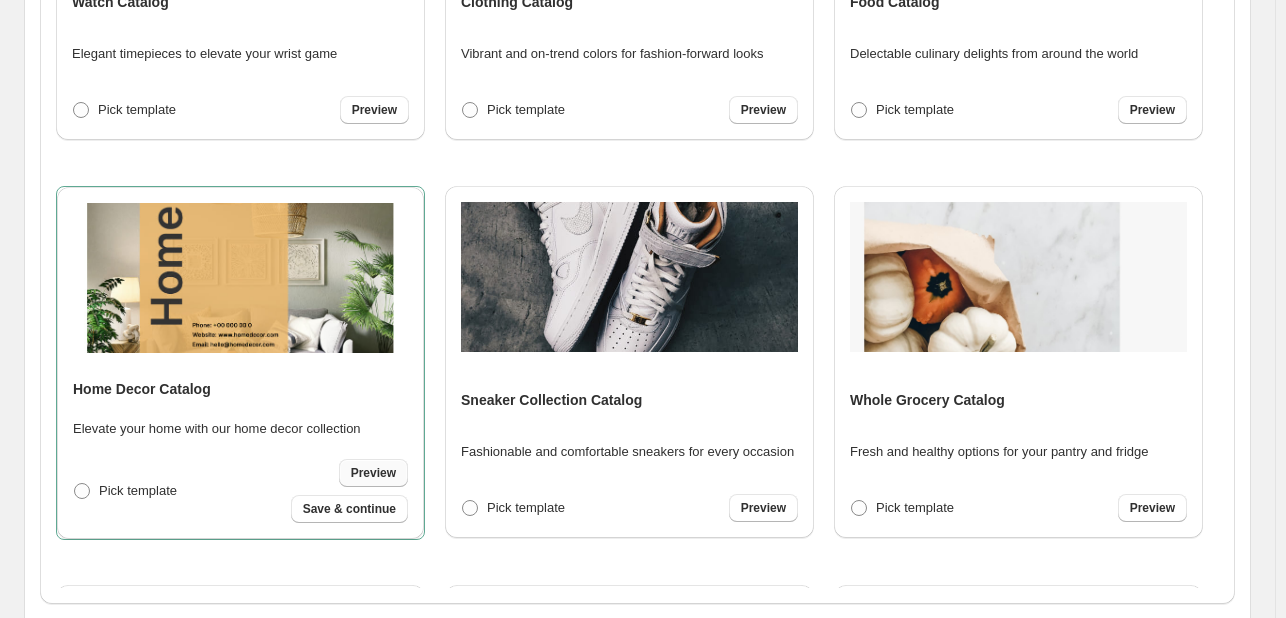 click on "Preview" at bounding box center [373, 473] 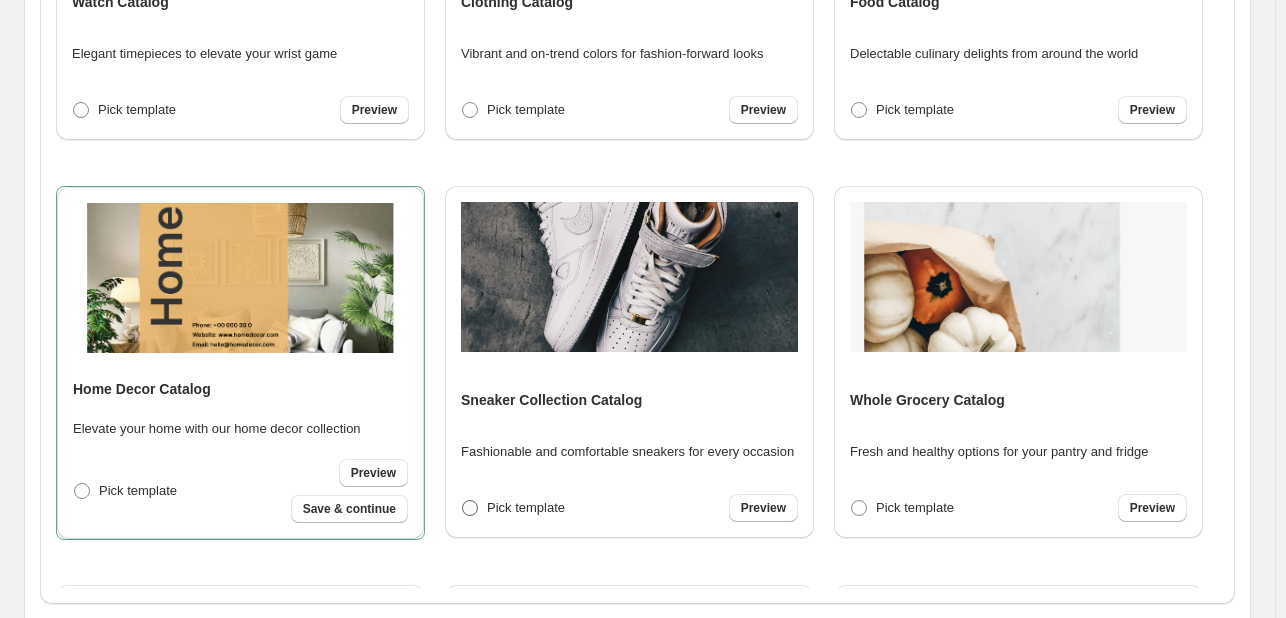 click on "Pick template" at bounding box center (526, 507) 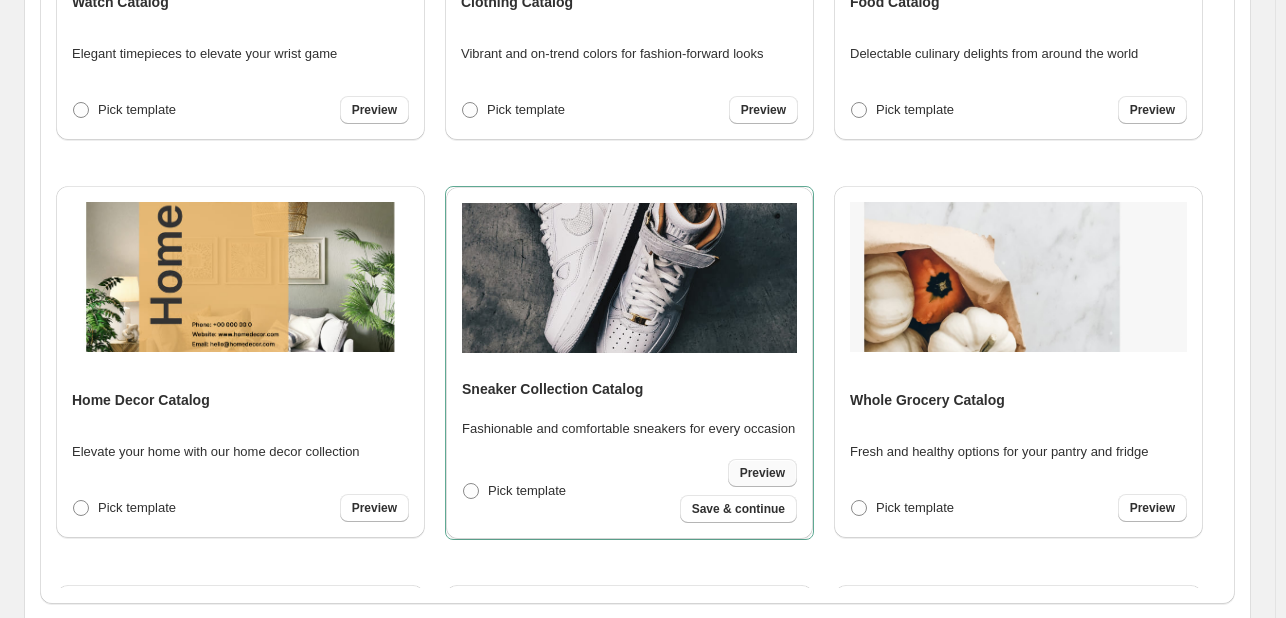 click on "Preview" at bounding box center (762, 473) 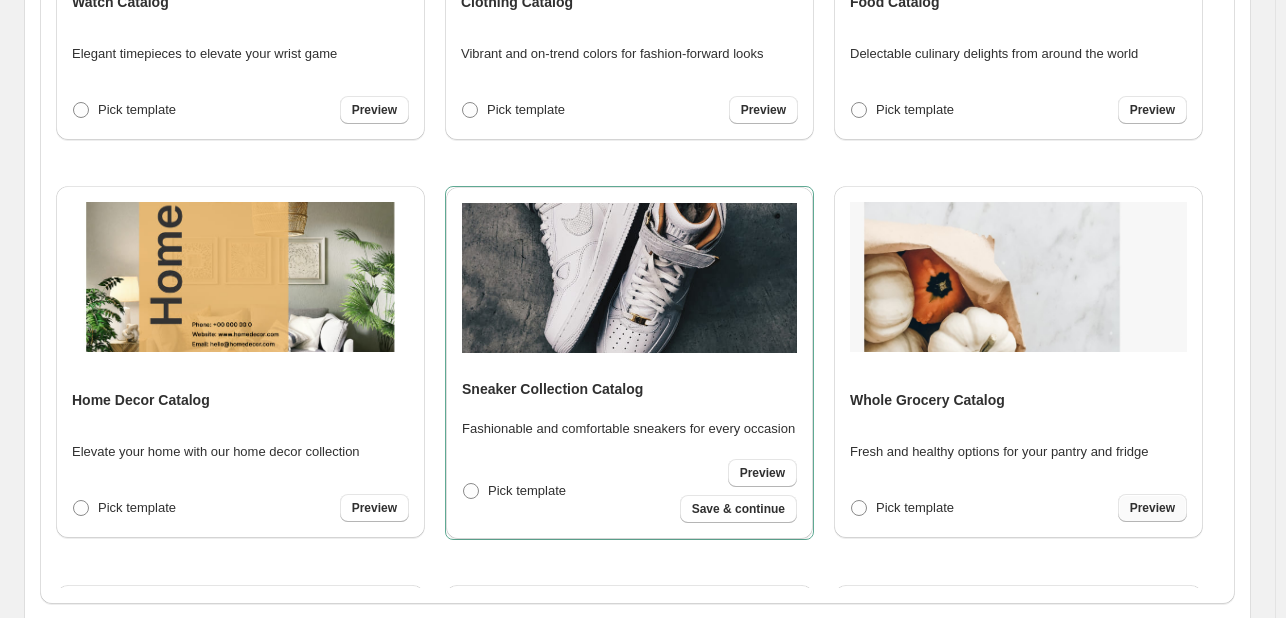click on "Preview" at bounding box center (1152, 508) 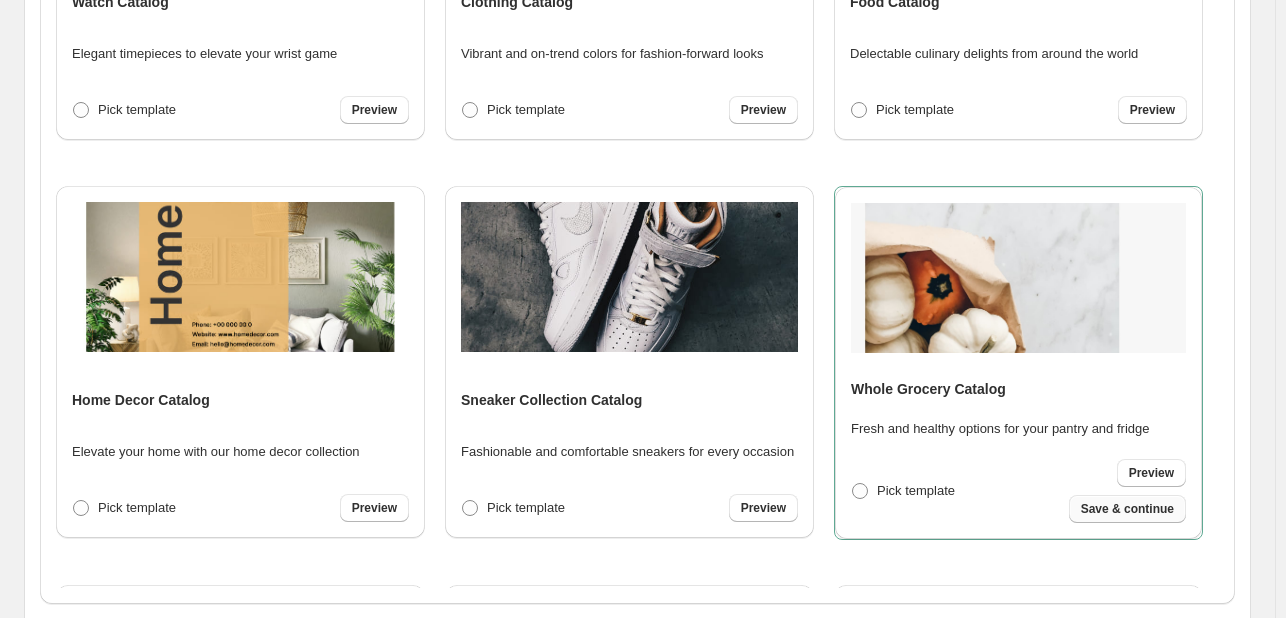 click on "Save & continue" at bounding box center (1127, 509) 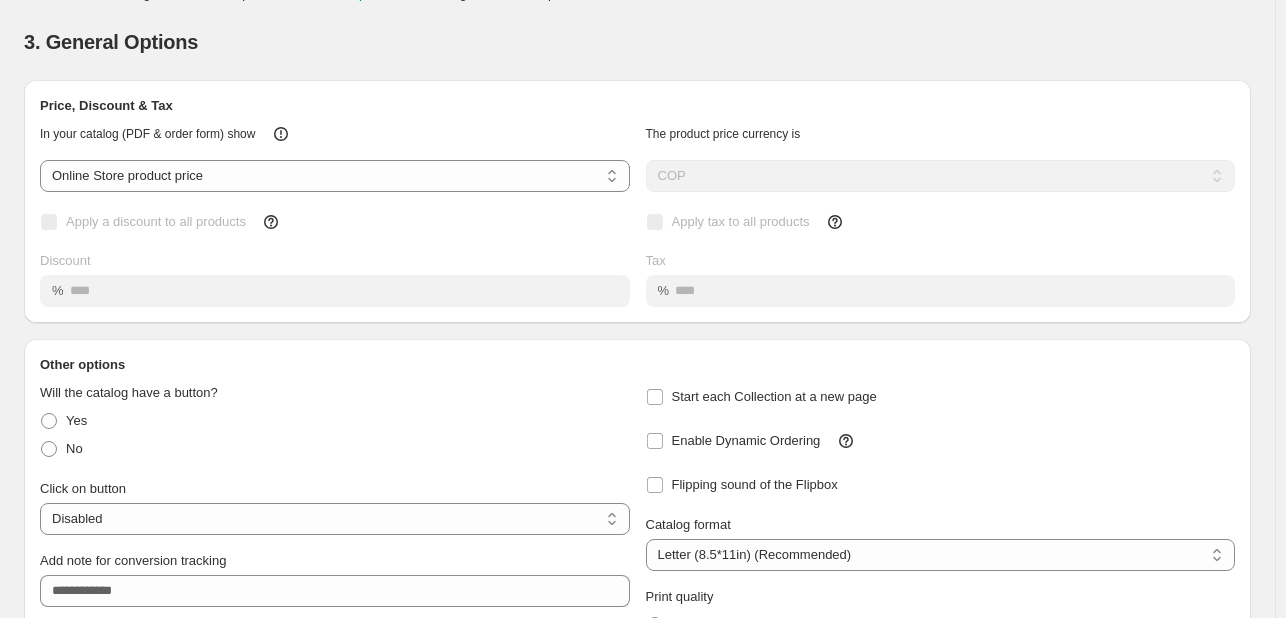 scroll, scrollTop: 0, scrollLeft: 0, axis: both 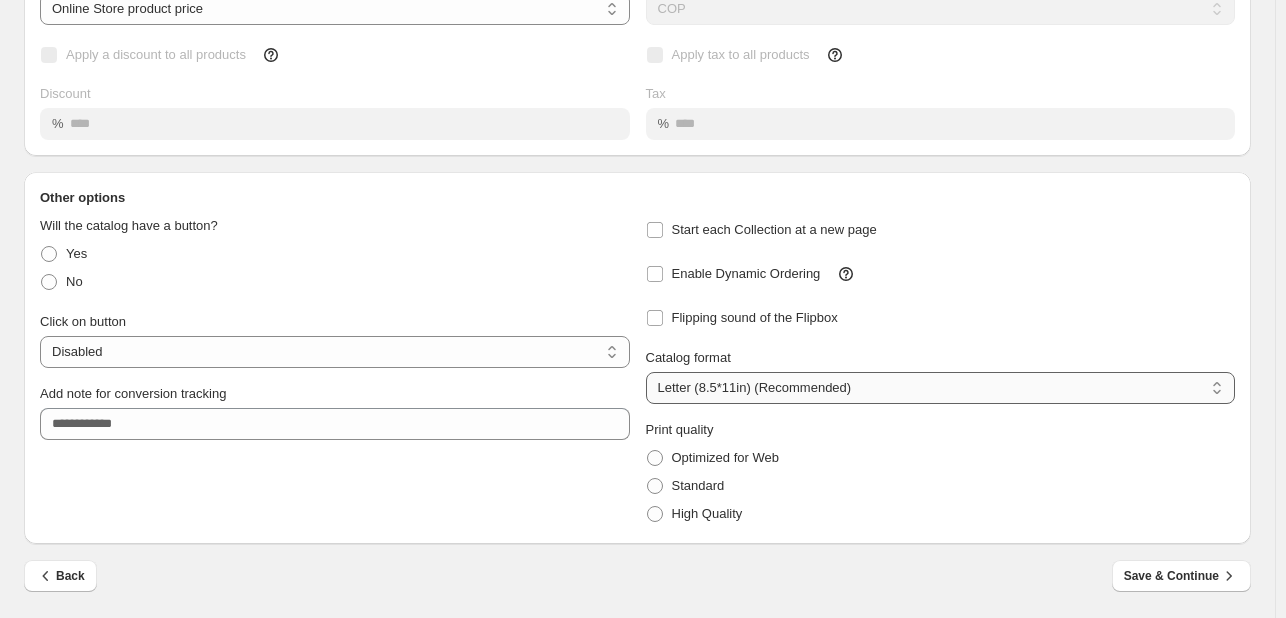 click on "**********" at bounding box center [941, 388] 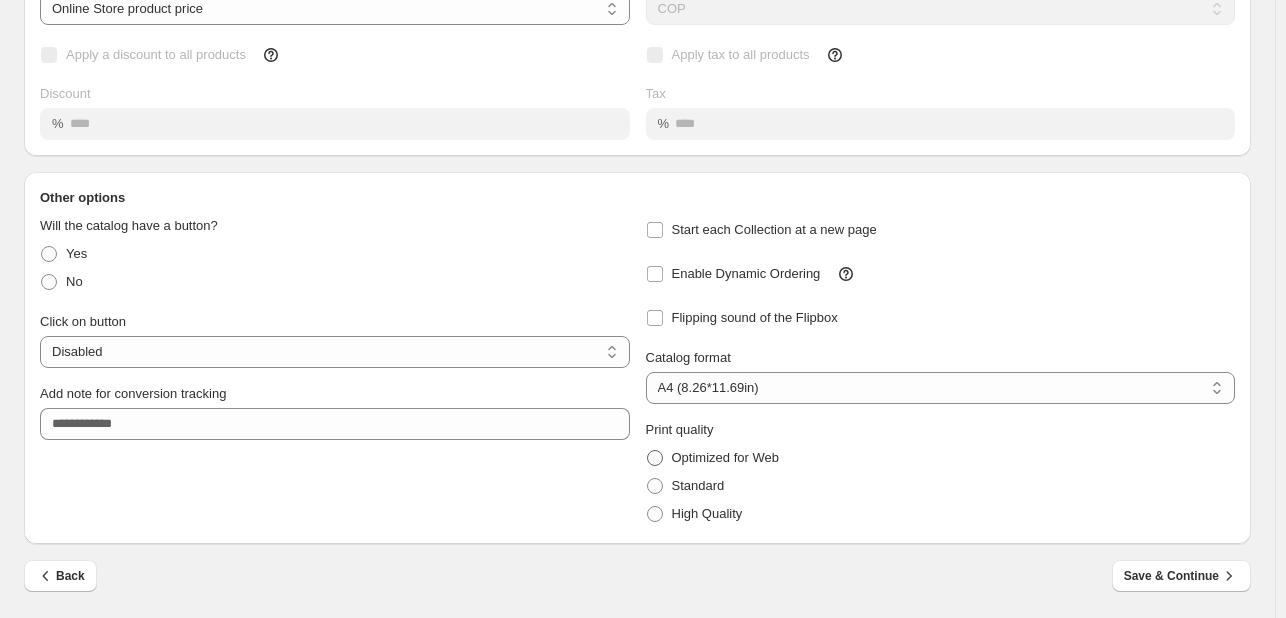 click on "Optimized for Web" at bounding box center (725, 457) 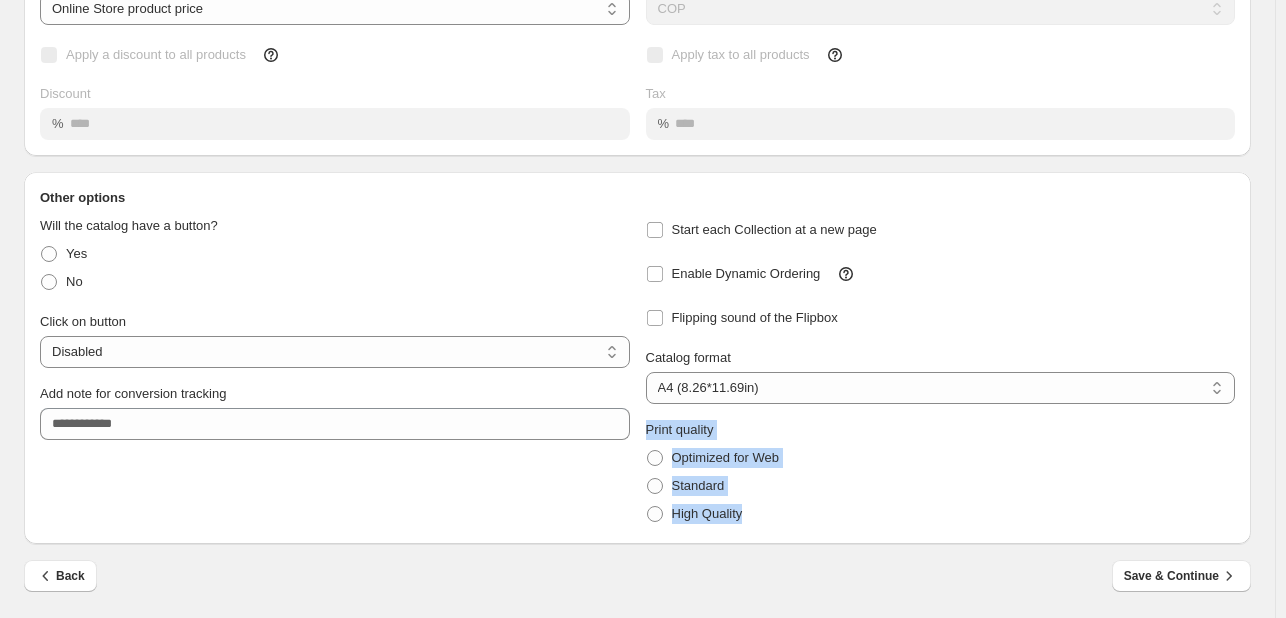 drag, startPoint x: 784, startPoint y: 524, endPoint x: 645, endPoint y: 433, distance: 166.1385 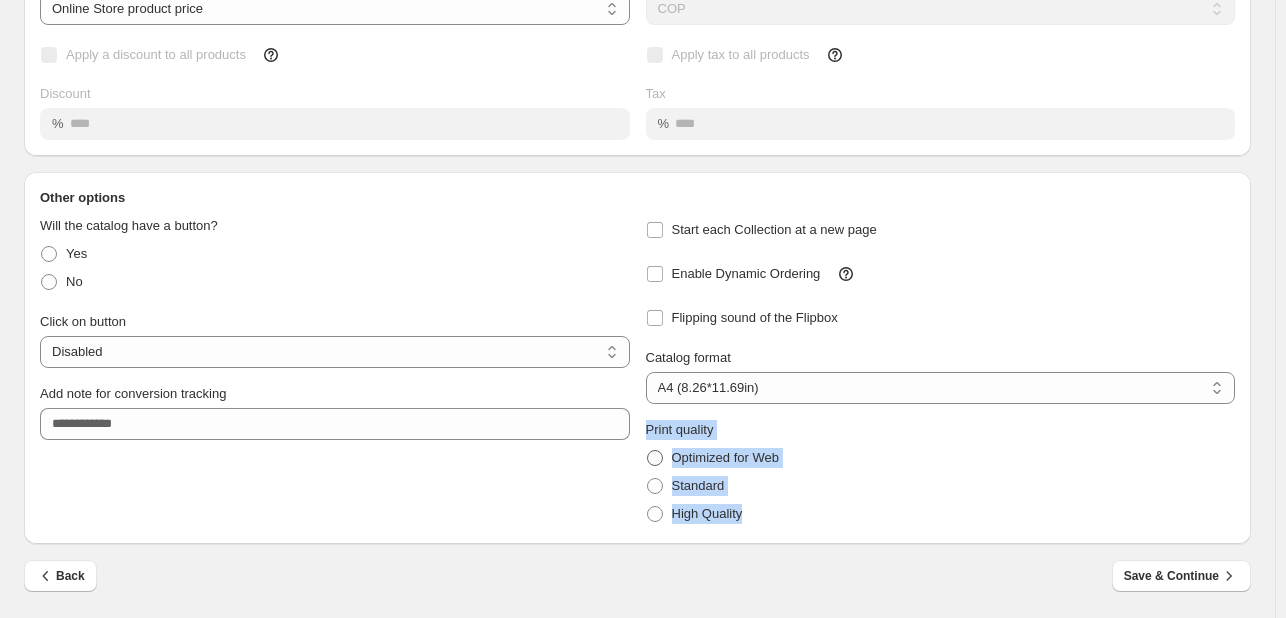 click on "Optimized for Web" at bounding box center (725, 457) 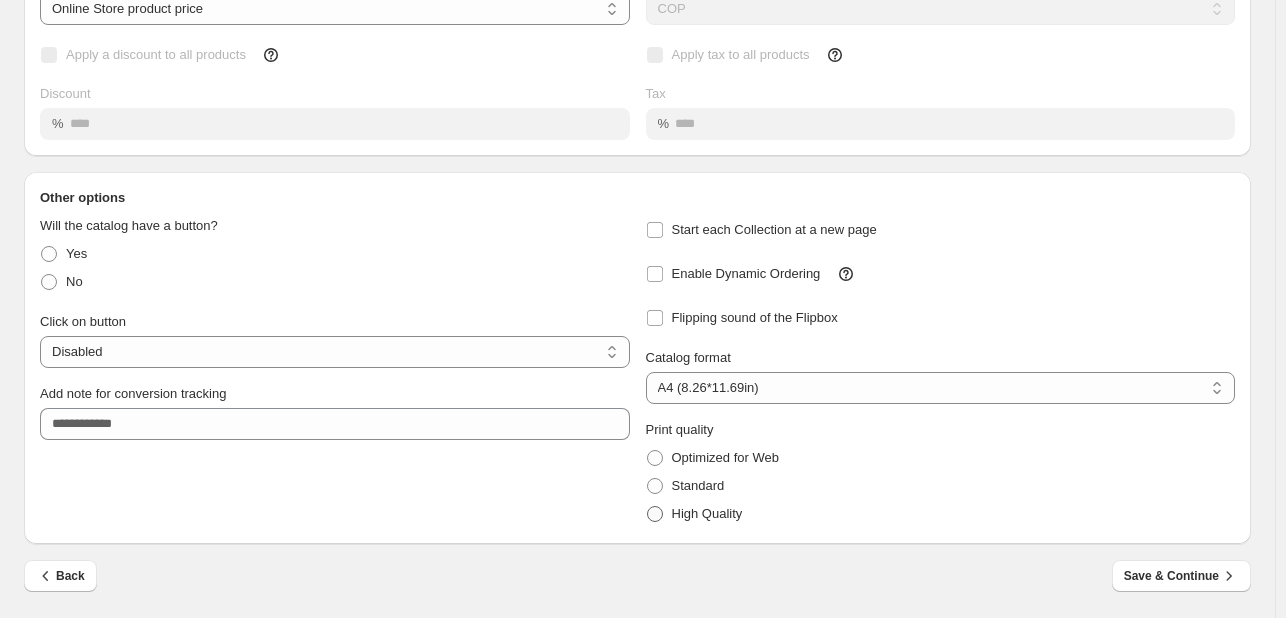 click on "High Quality" at bounding box center (707, 513) 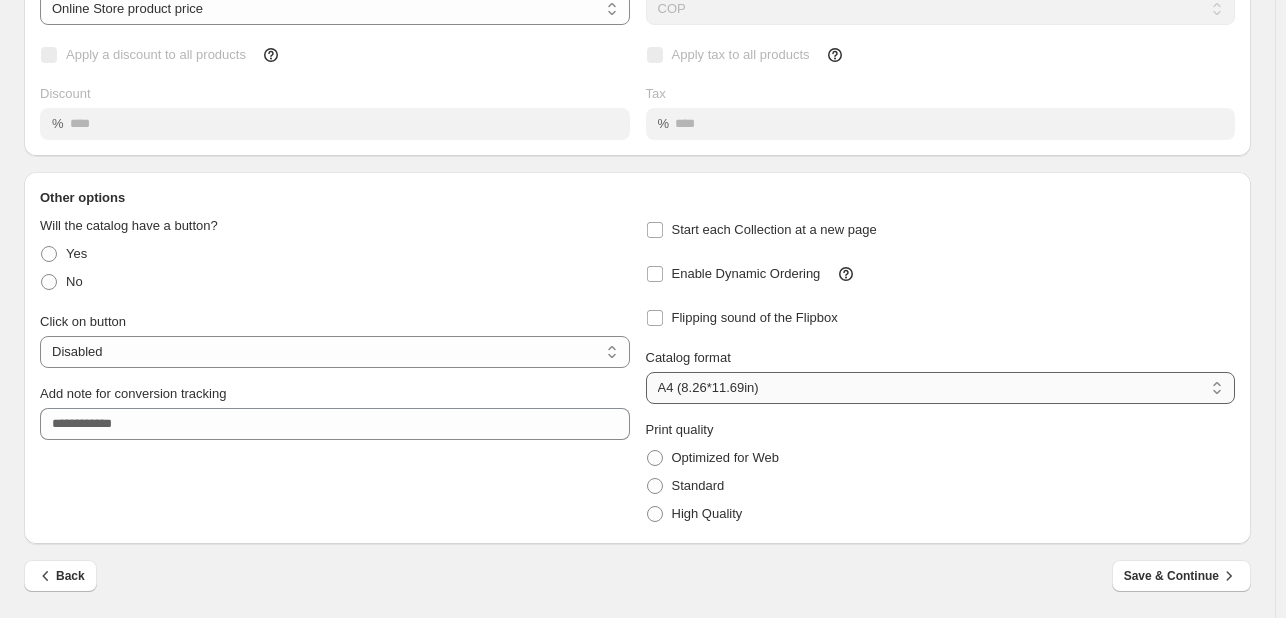 click on "**********" at bounding box center [941, 388] 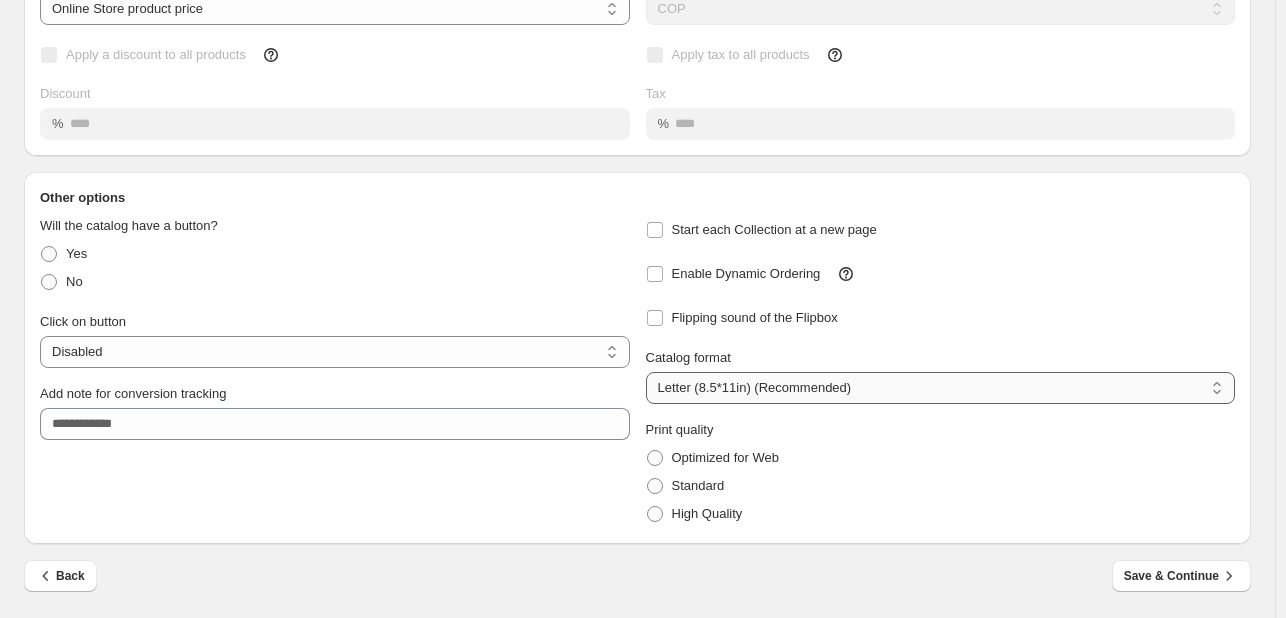 click on "**********" at bounding box center [941, 388] 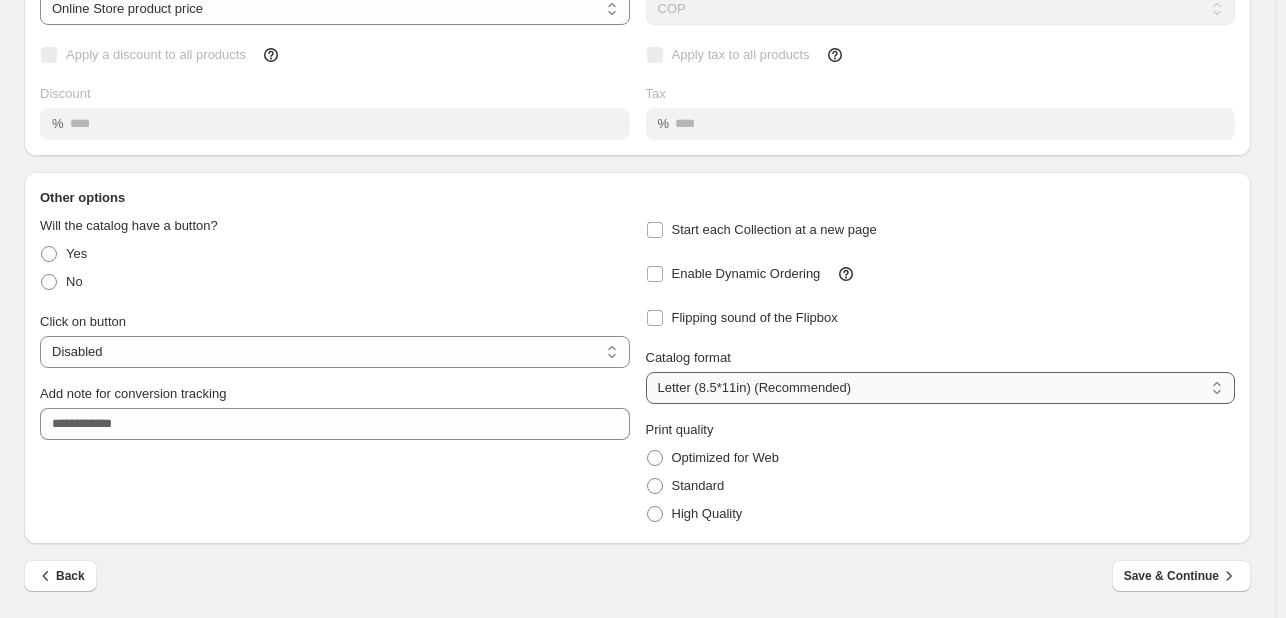 select on "**" 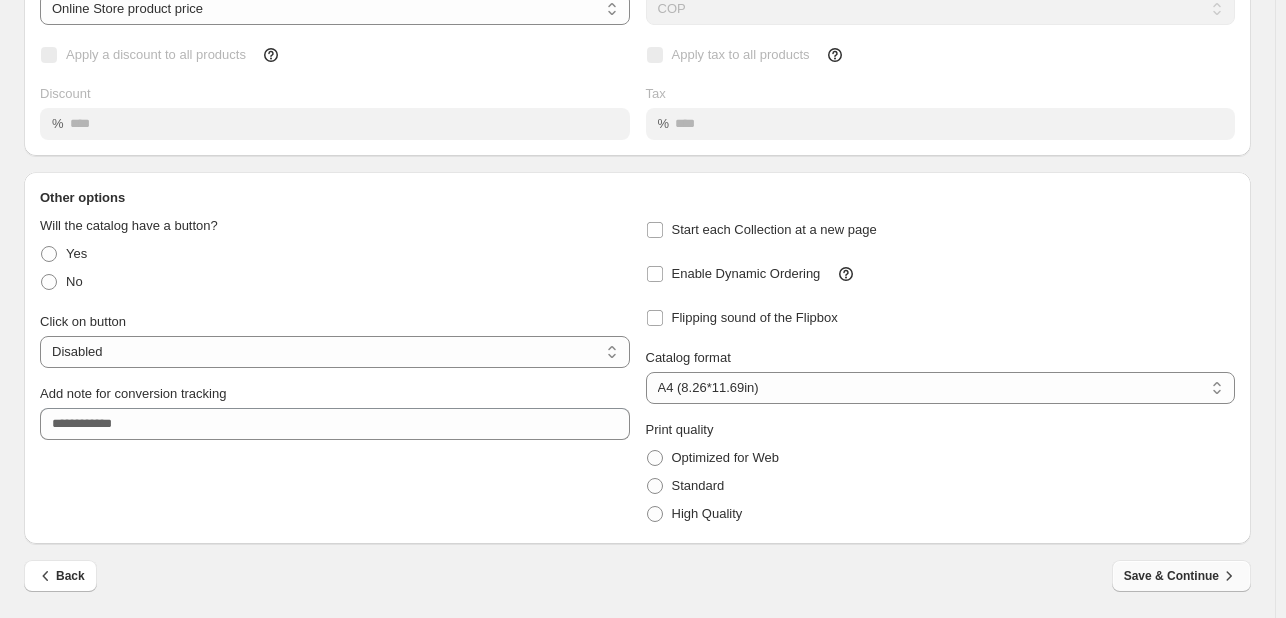 click on "Save & Continue" at bounding box center [1181, 576] 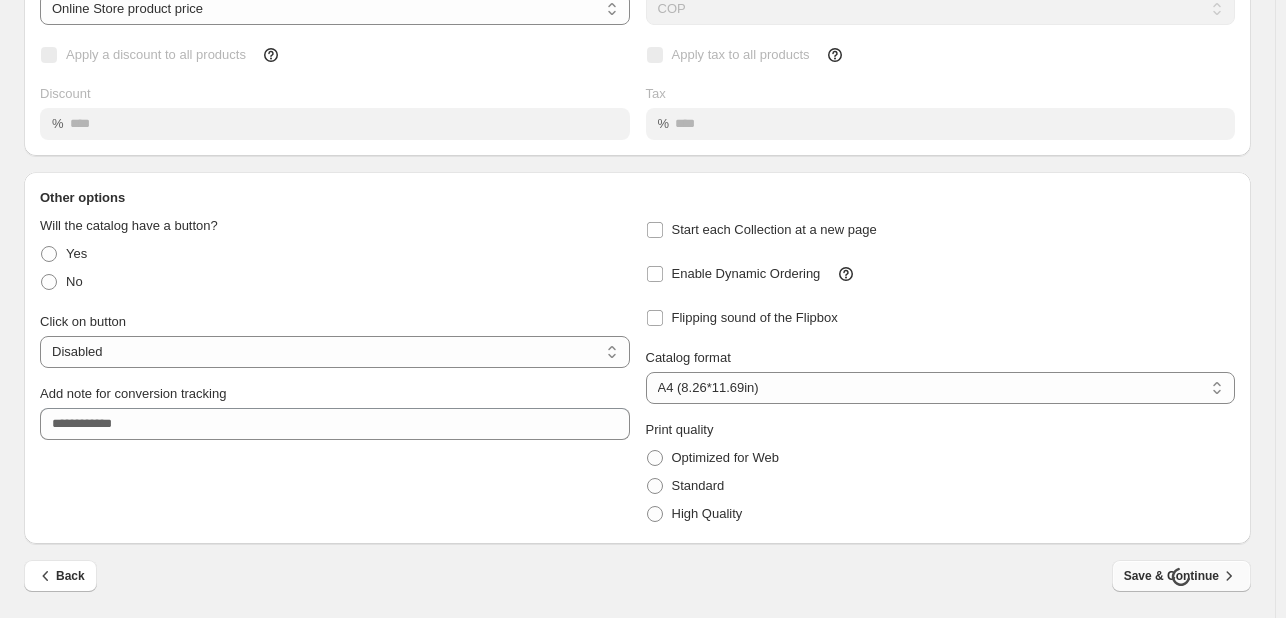 scroll, scrollTop: 0, scrollLeft: 0, axis: both 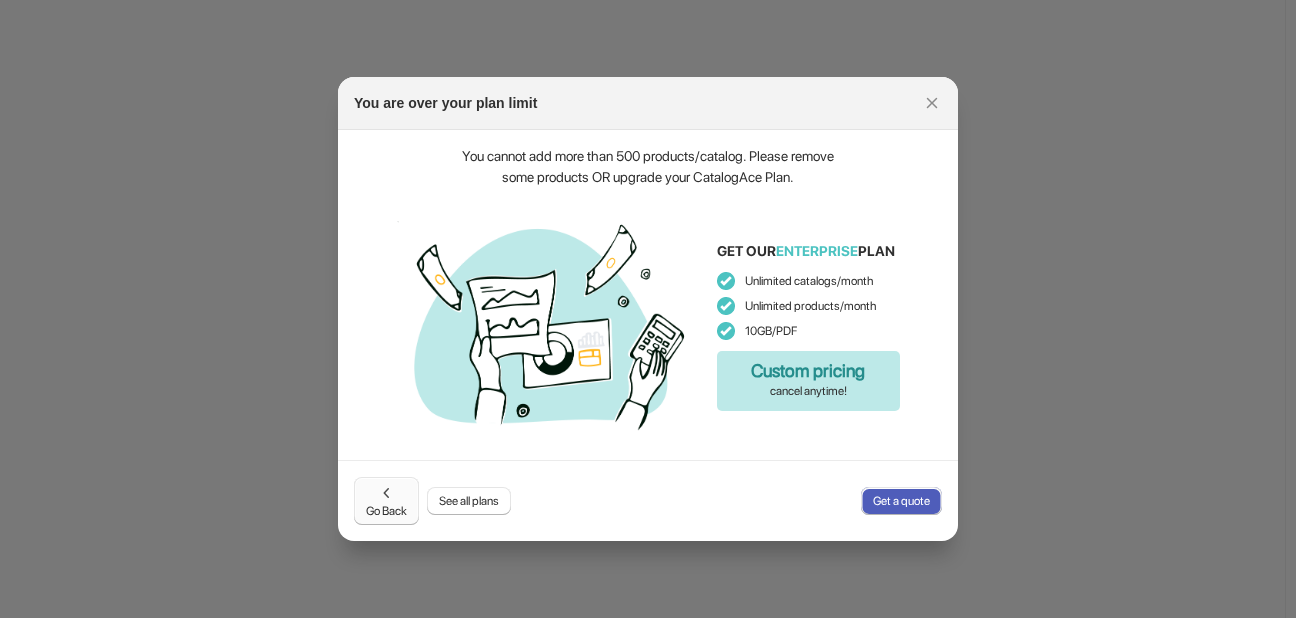 click 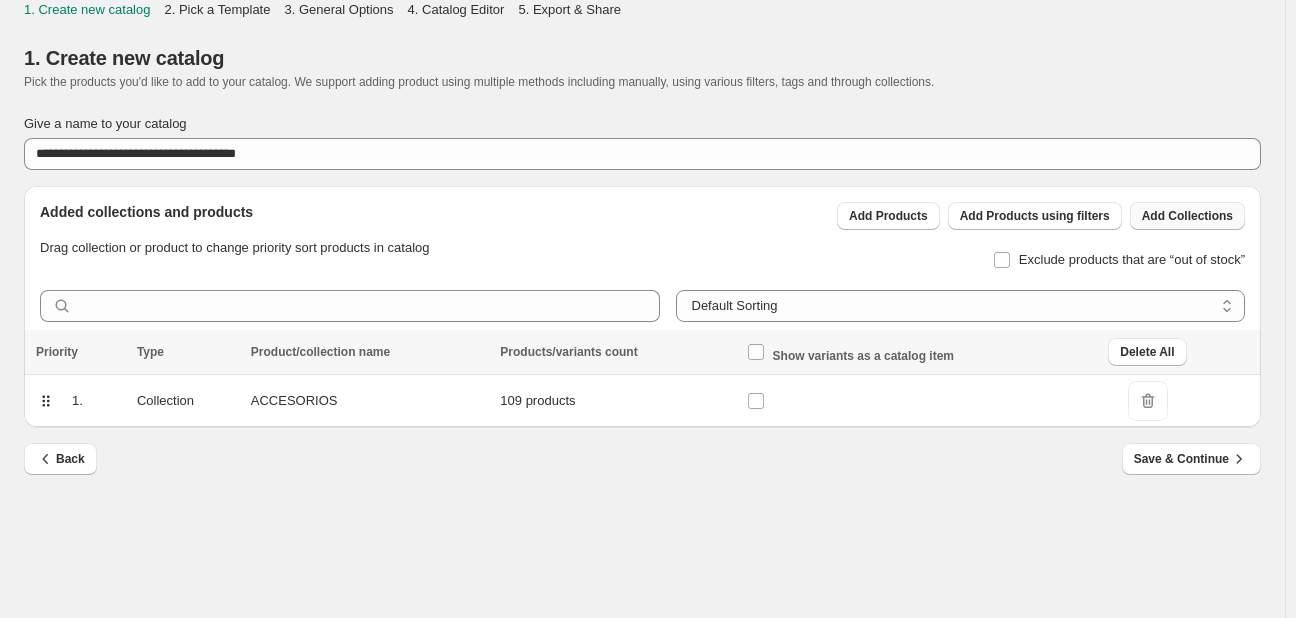 click on "Add Collections" at bounding box center [1187, 216] 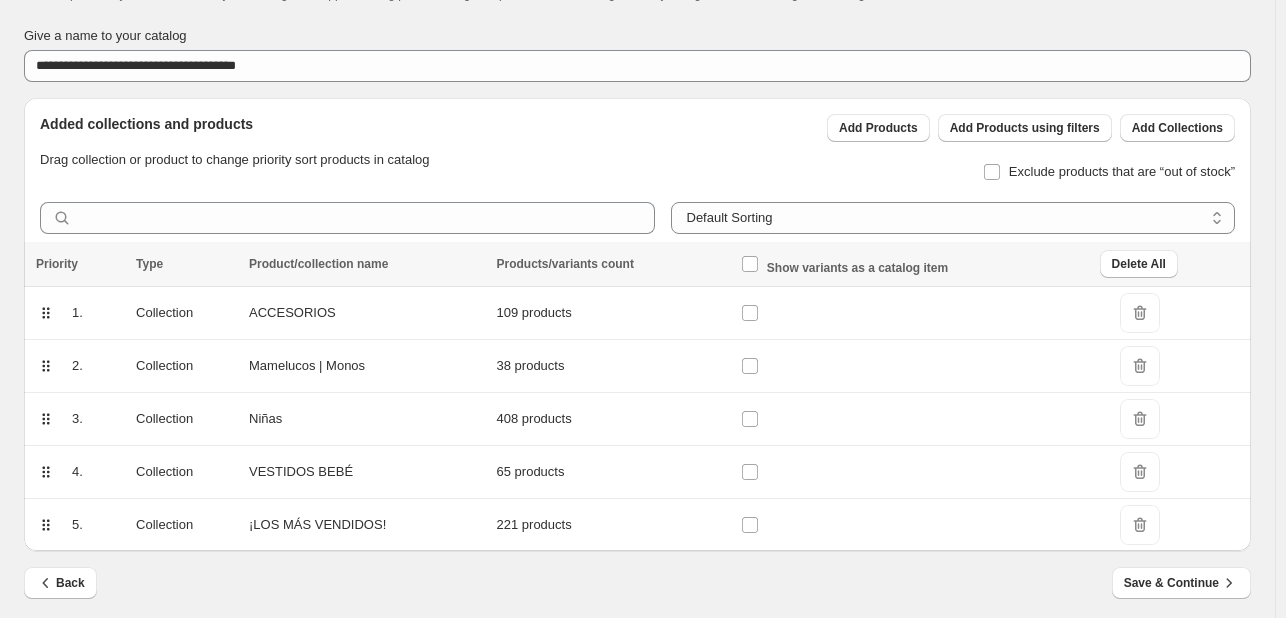 scroll, scrollTop: 95, scrollLeft: 0, axis: vertical 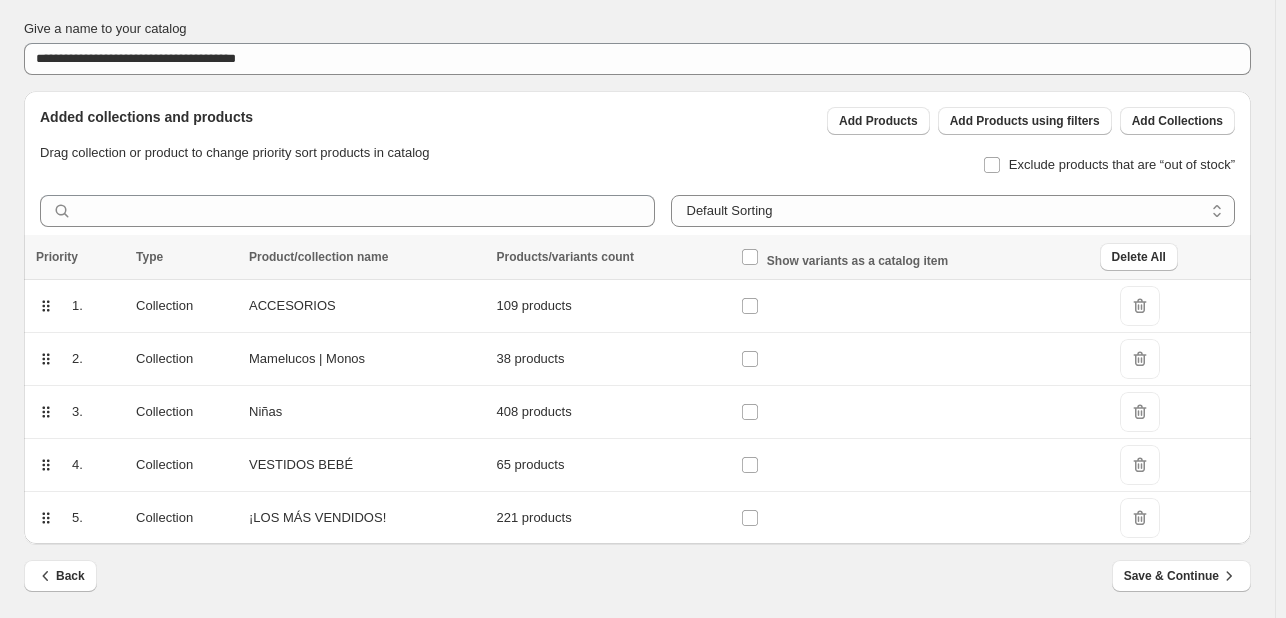 click on "DeleteIcon" at bounding box center (1140, 412) 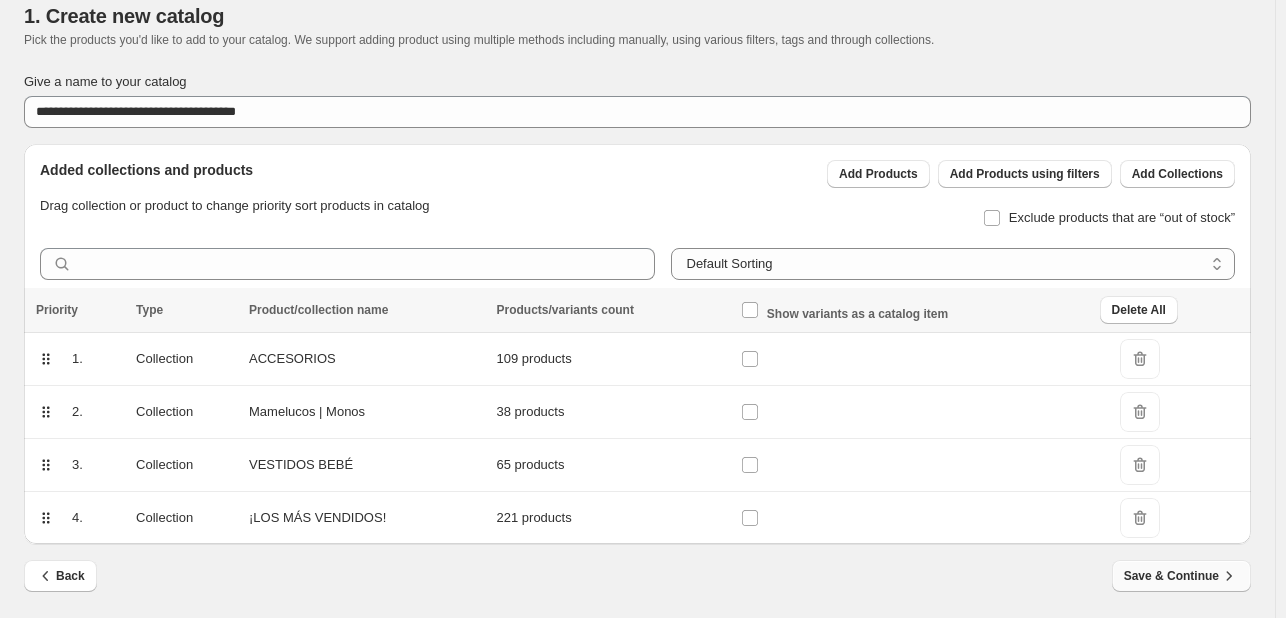 click on "Save & Continue" at bounding box center [1181, 576] 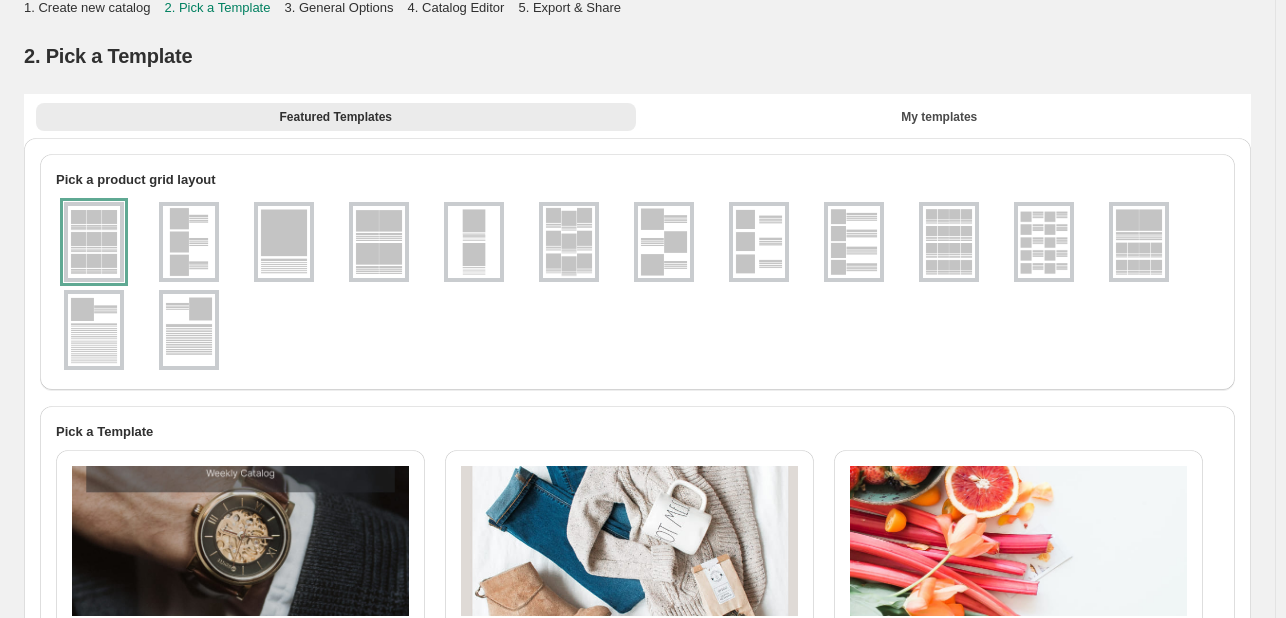 scroll, scrollTop: 0, scrollLeft: 0, axis: both 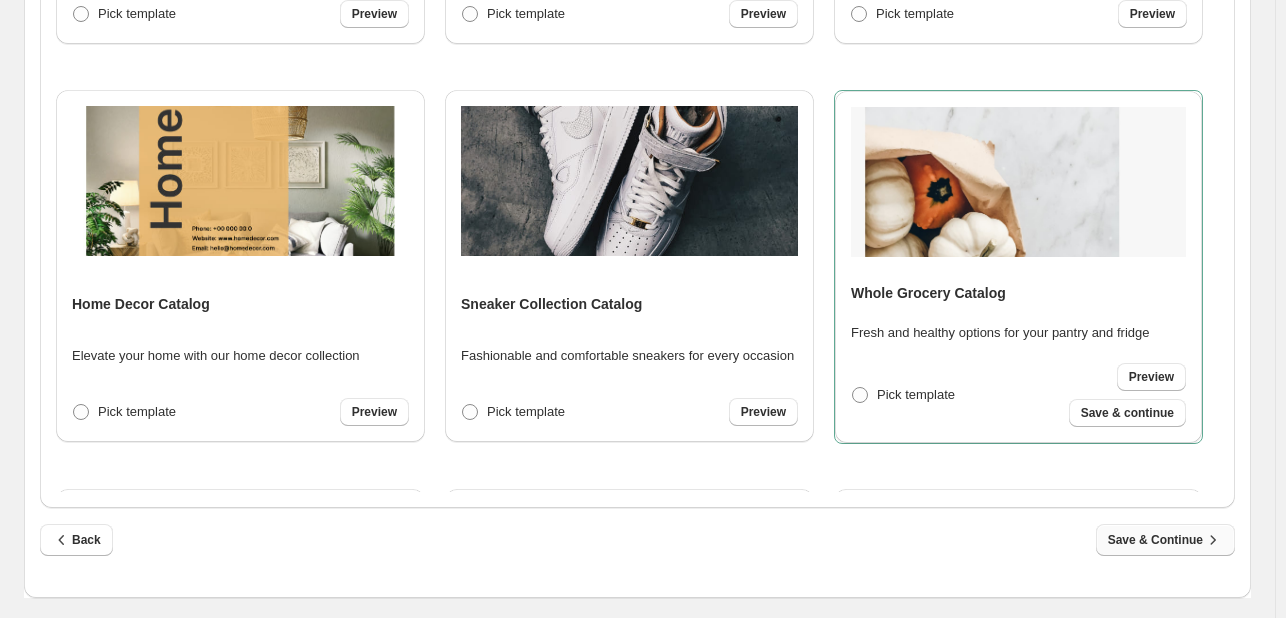 click on "Save & Continue" at bounding box center (1165, 540) 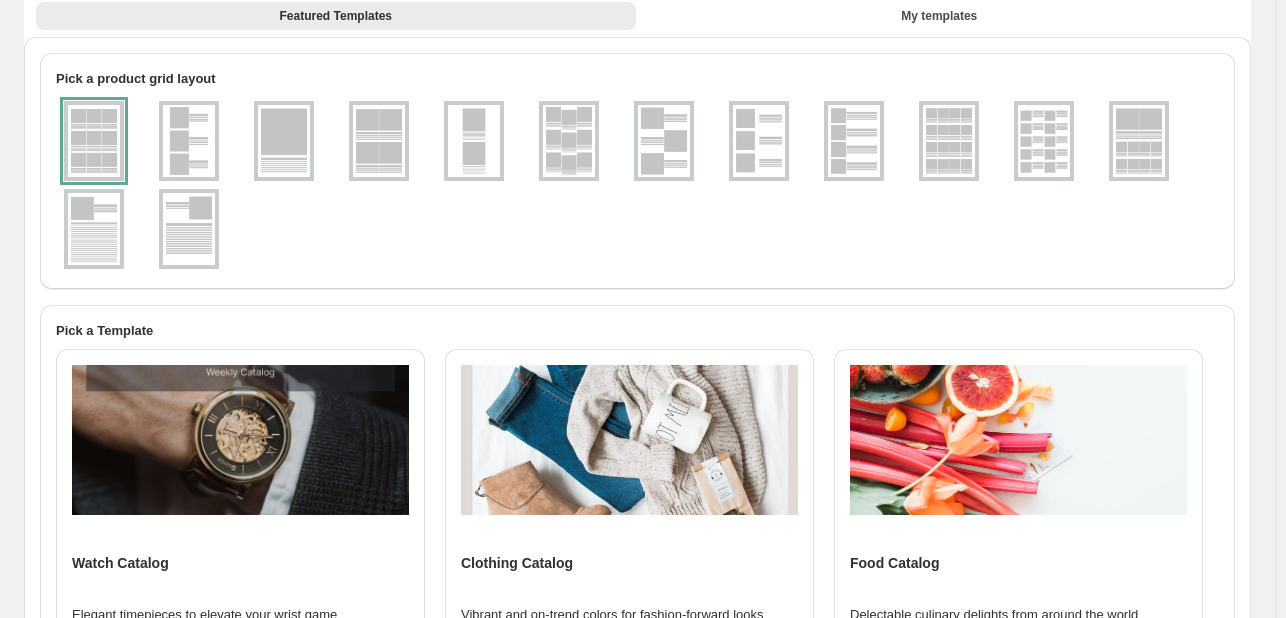 select on "**" 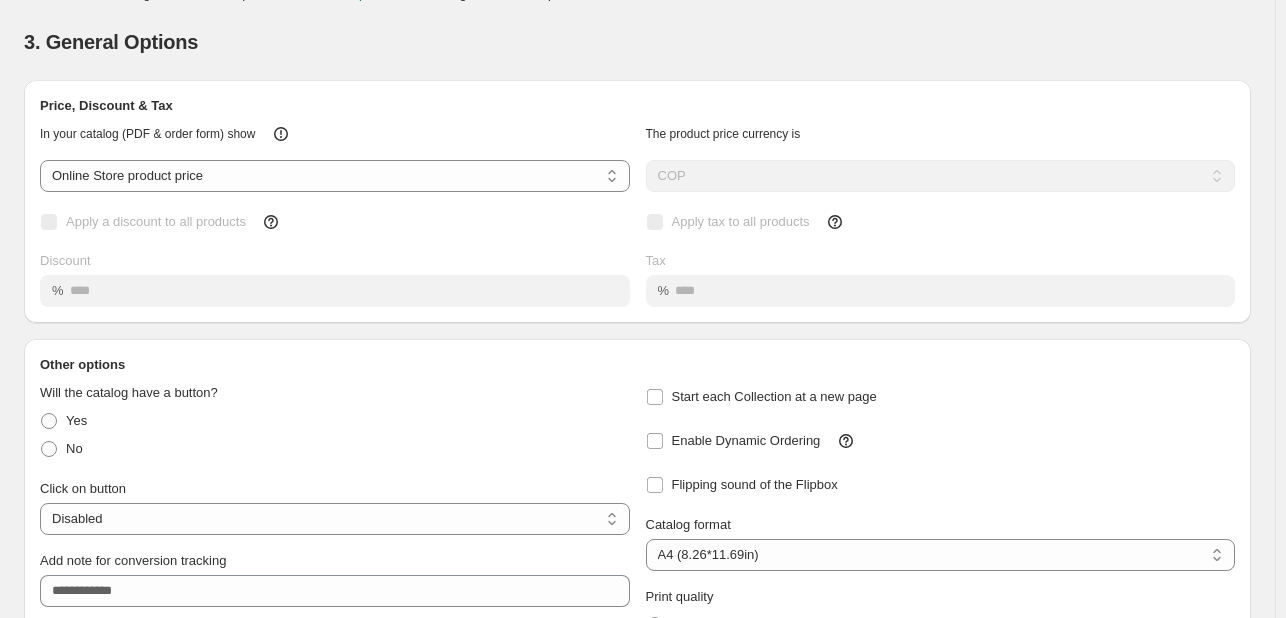 scroll, scrollTop: 0, scrollLeft: 0, axis: both 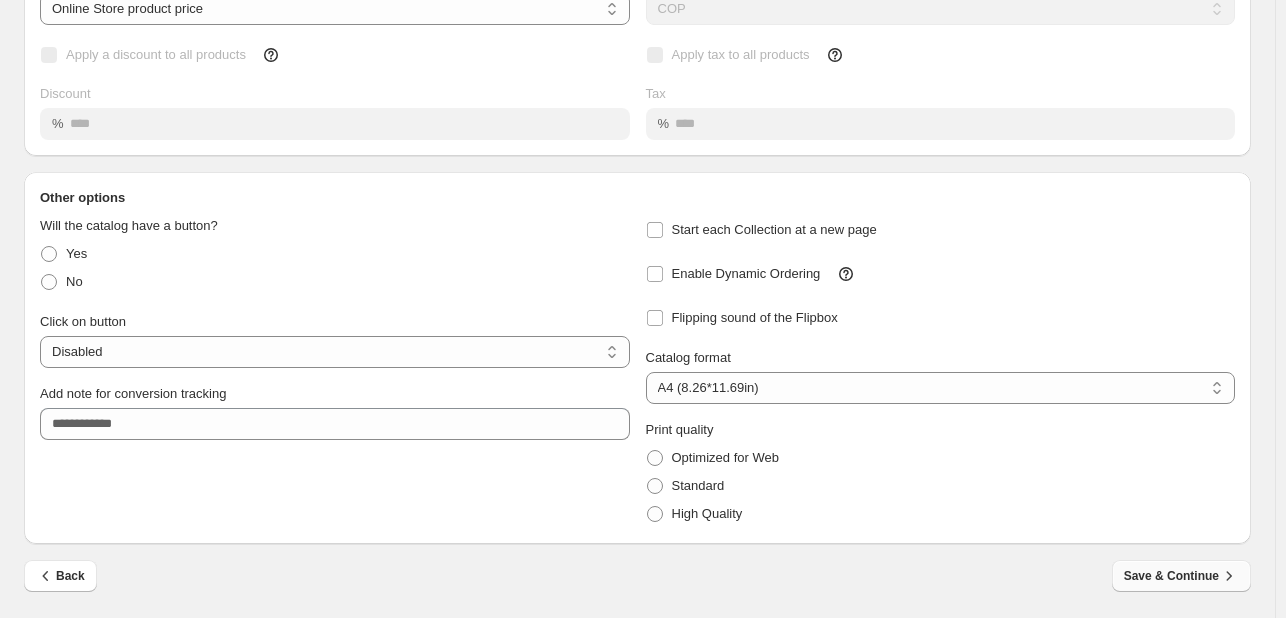 click on "Save & Continue" at bounding box center [1181, 576] 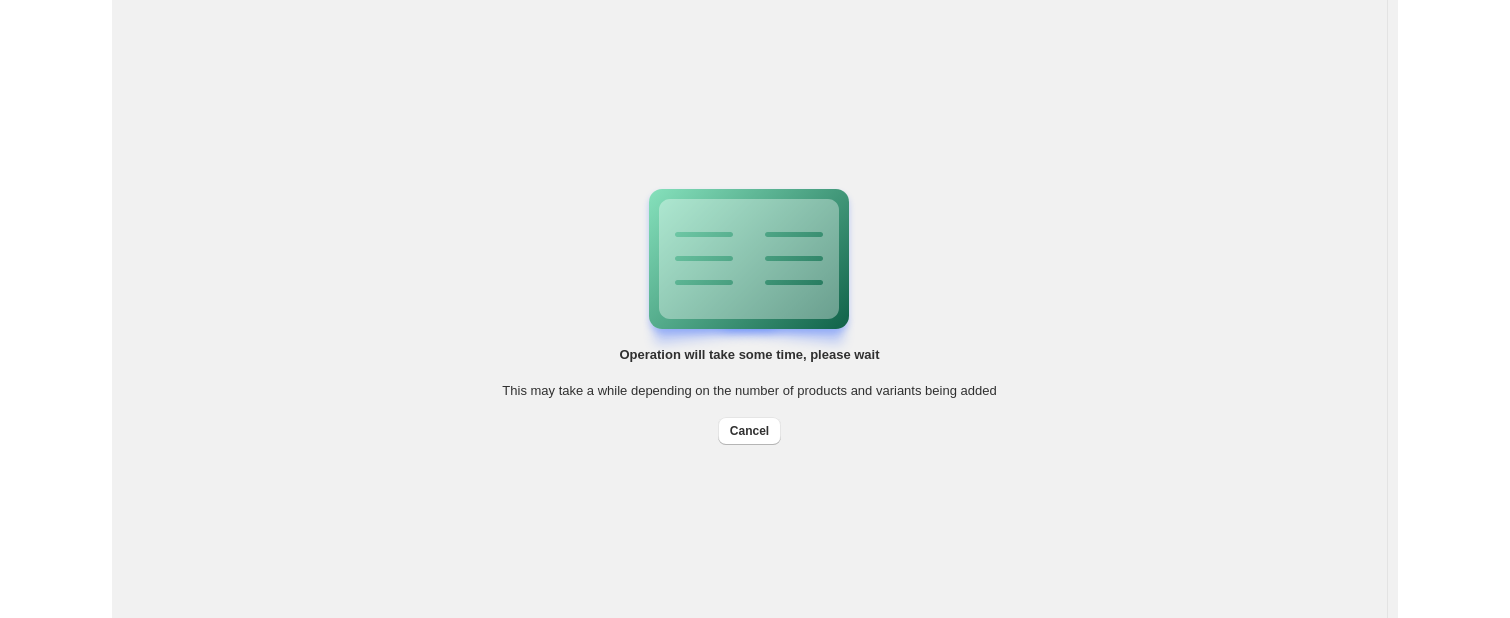 scroll, scrollTop: 0, scrollLeft: 0, axis: both 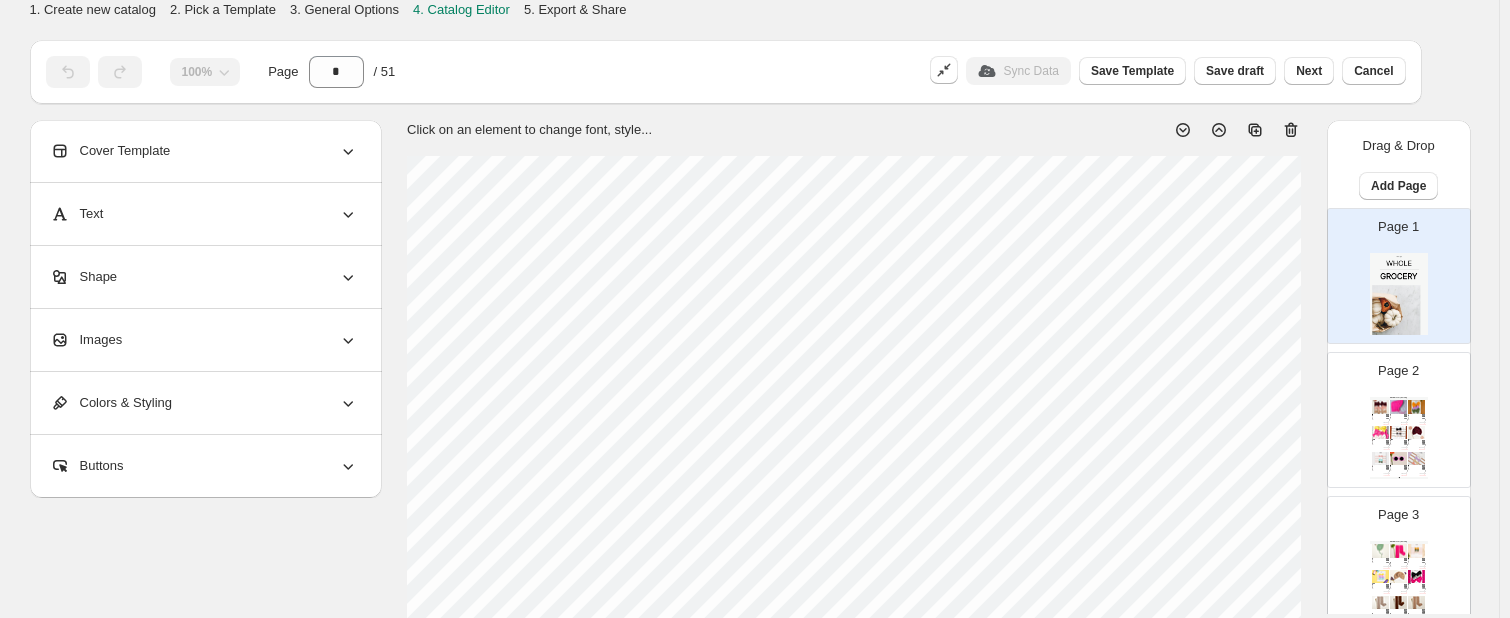 click on "Brand:  LITTLE PRINCESS CO" at bounding box center [1414, 444] 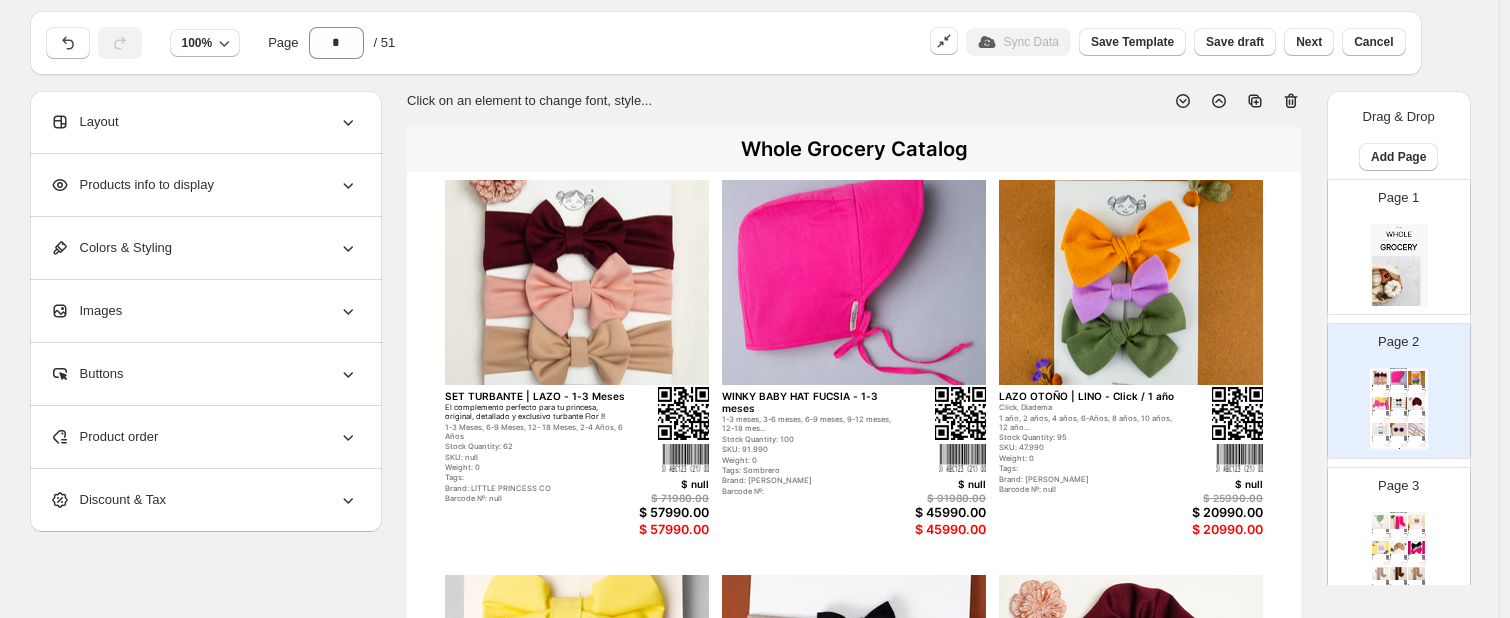scroll, scrollTop: 0, scrollLeft: 0, axis: both 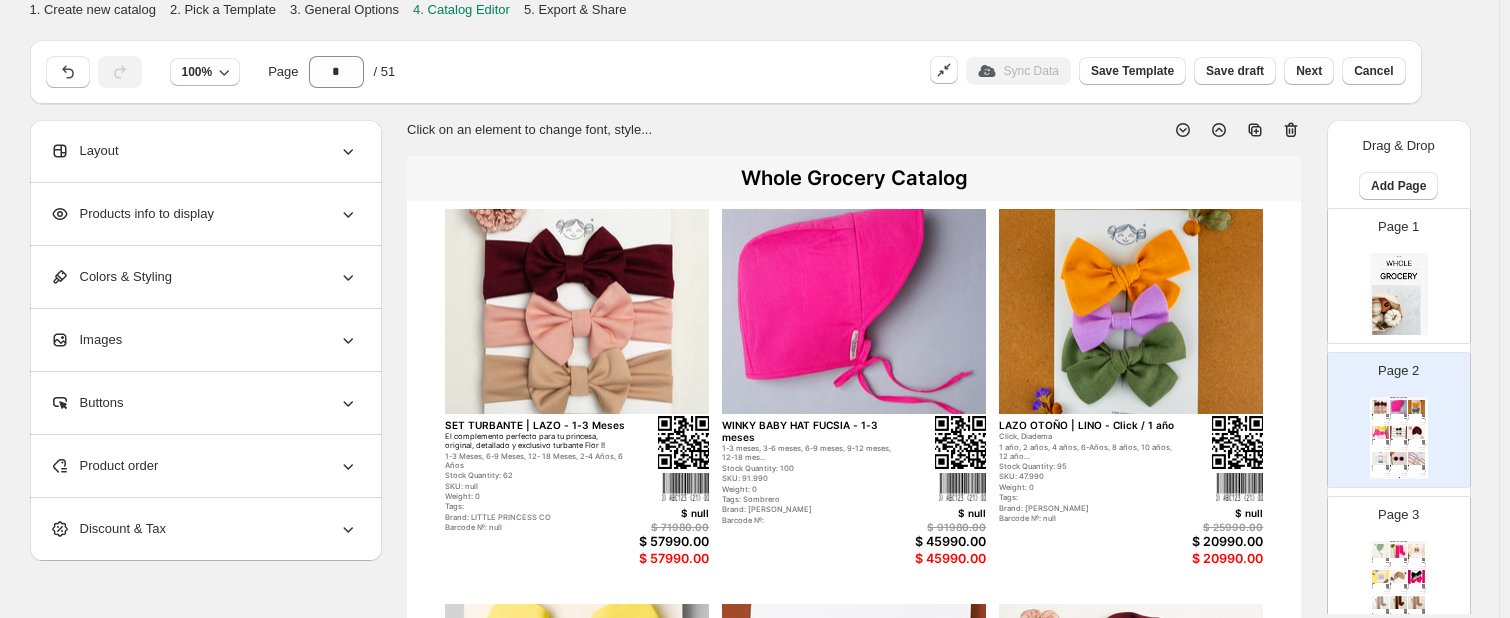 click on "Layout" at bounding box center [204, 151] 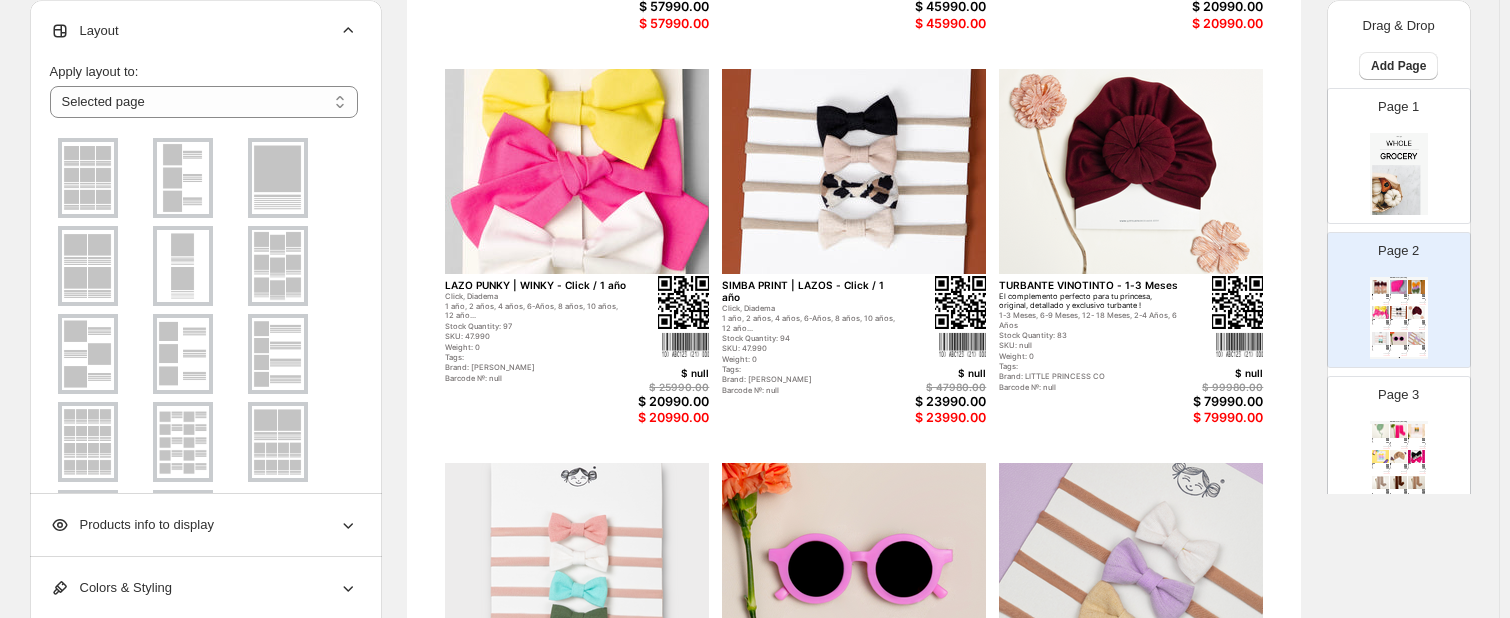 scroll, scrollTop: 540, scrollLeft: 0, axis: vertical 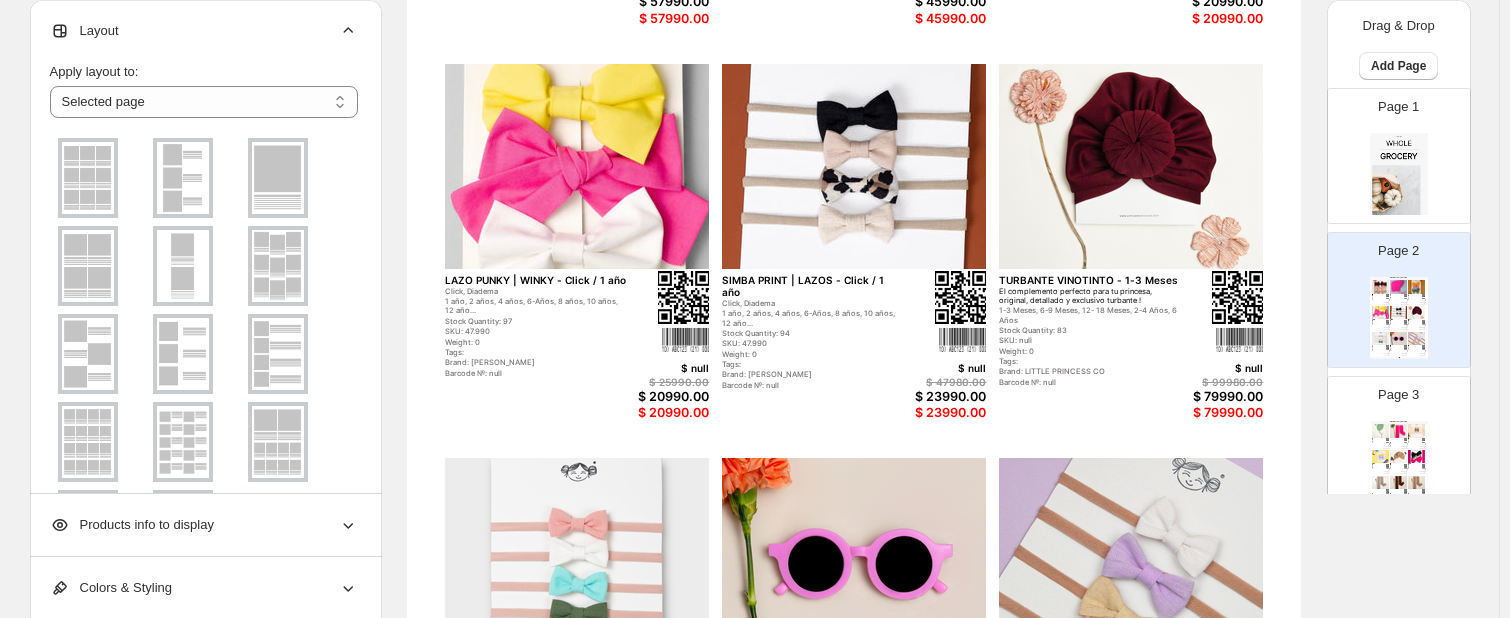 click on "Products info to display" at bounding box center (204, 525) 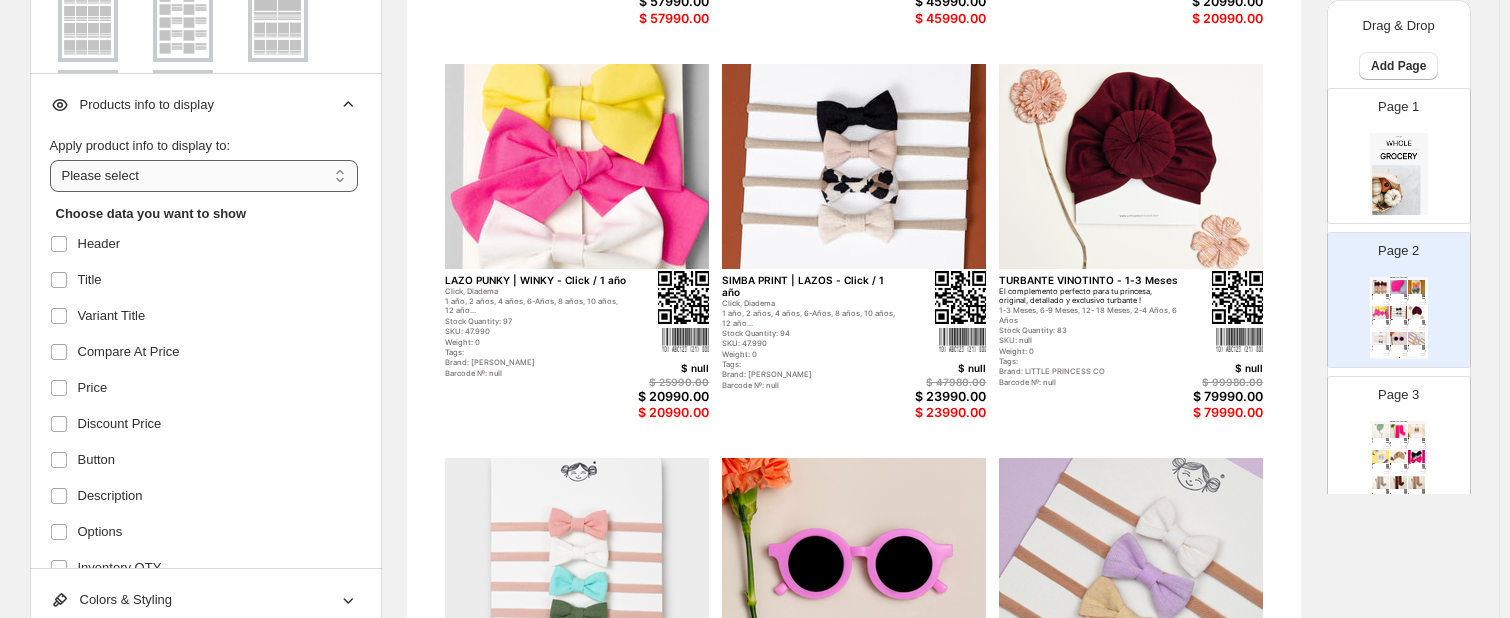 click on "**********" at bounding box center [204, 176] 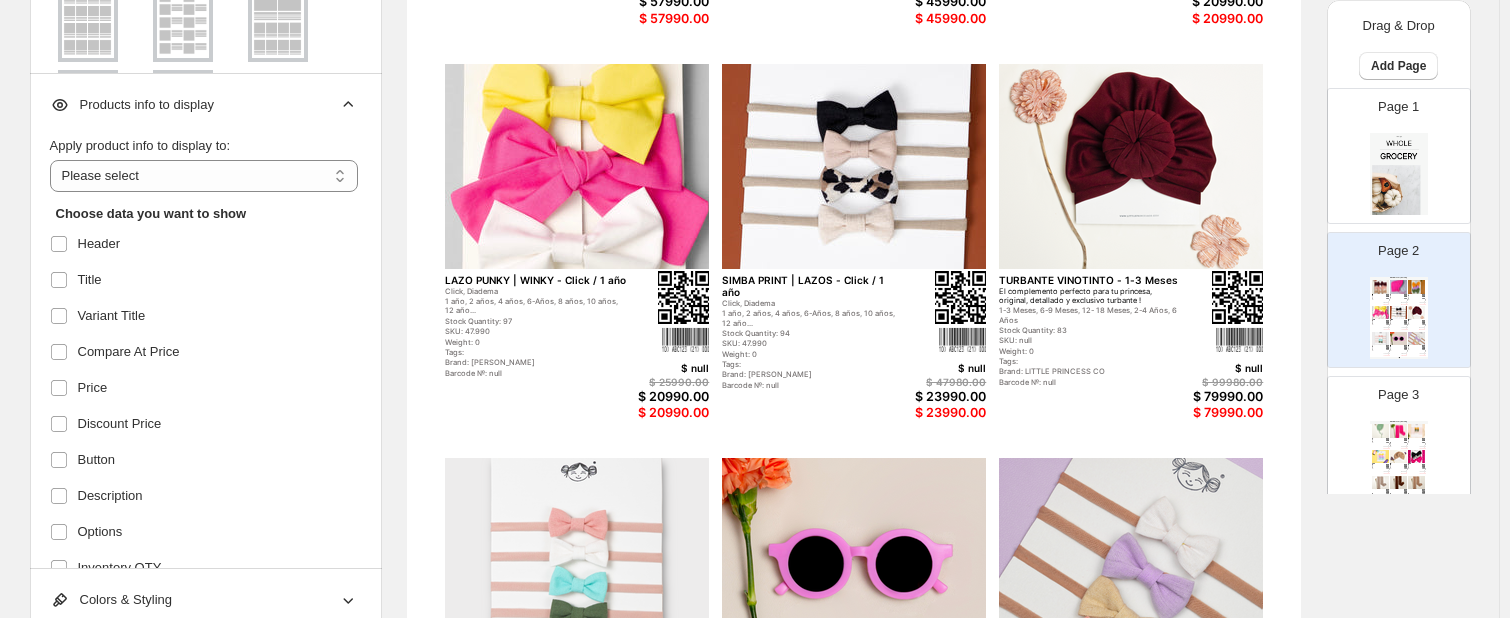 click at bounding box center [683, 297] 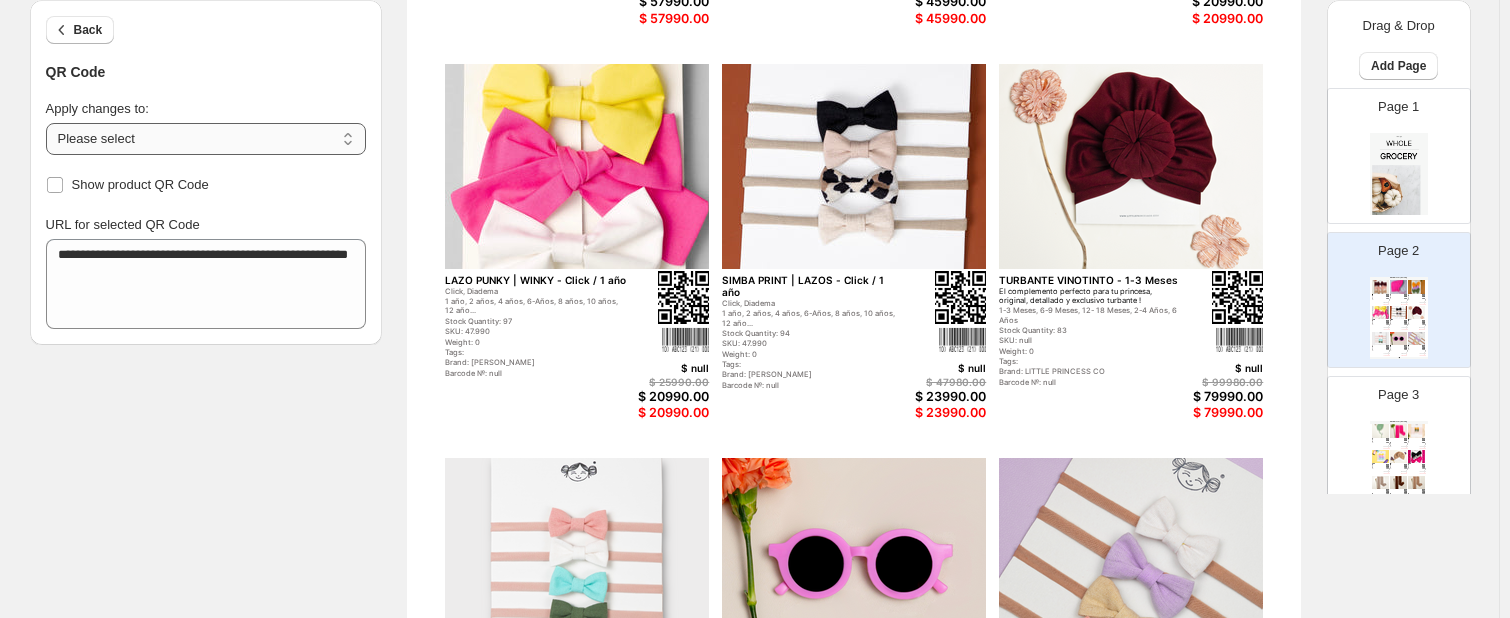 click on "**********" at bounding box center (206, 139) 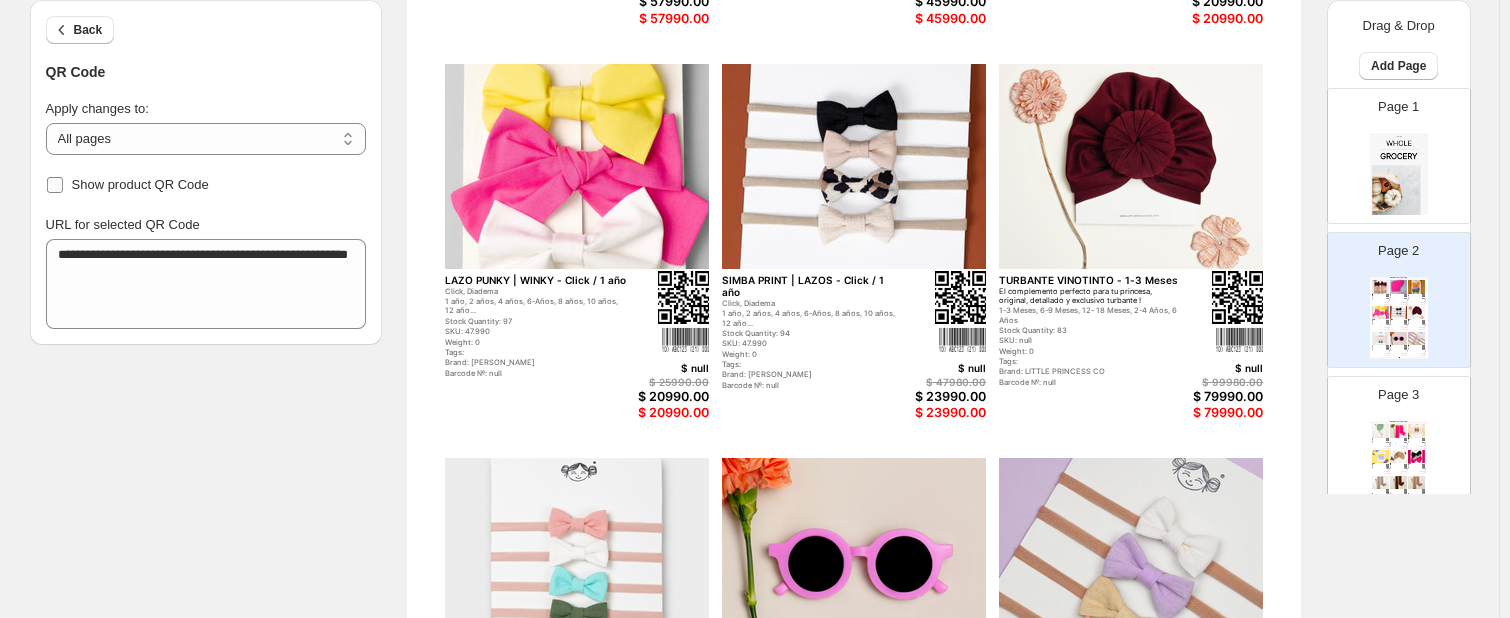 click on "Show product QR Code" at bounding box center (127, 185) 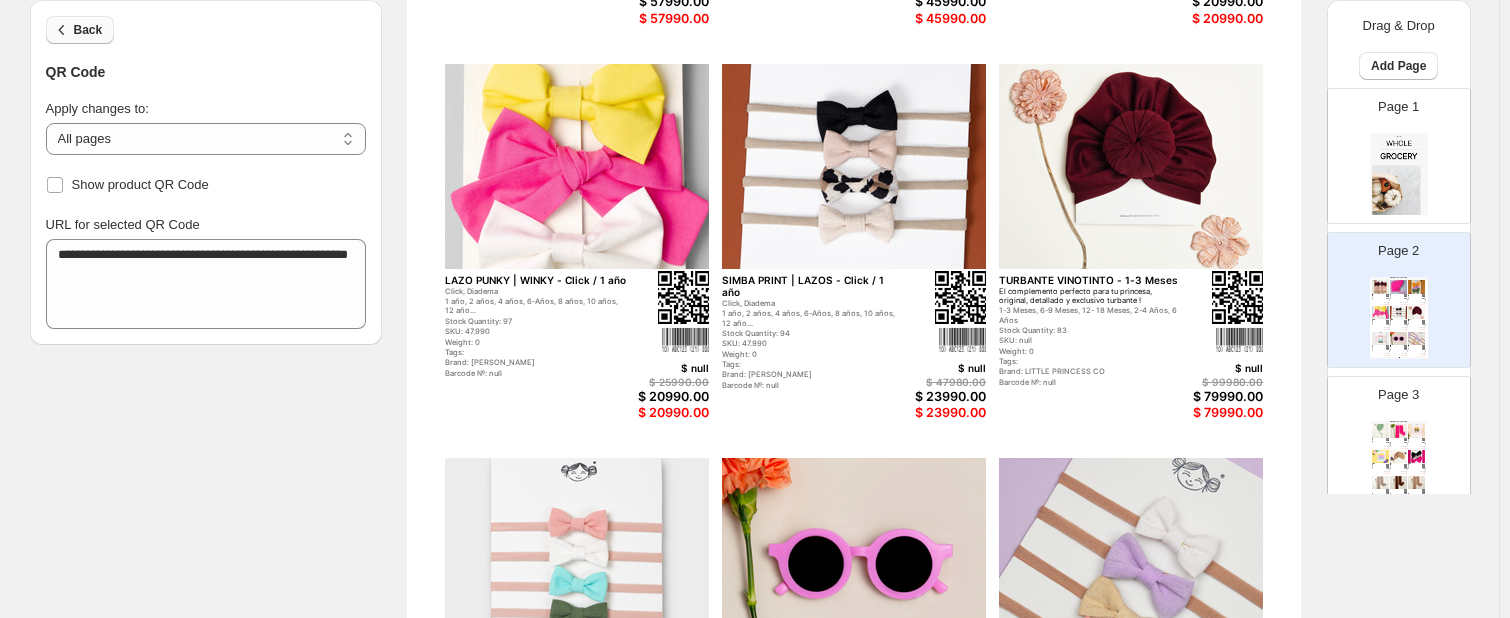 click on "Back" at bounding box center (88, 30) 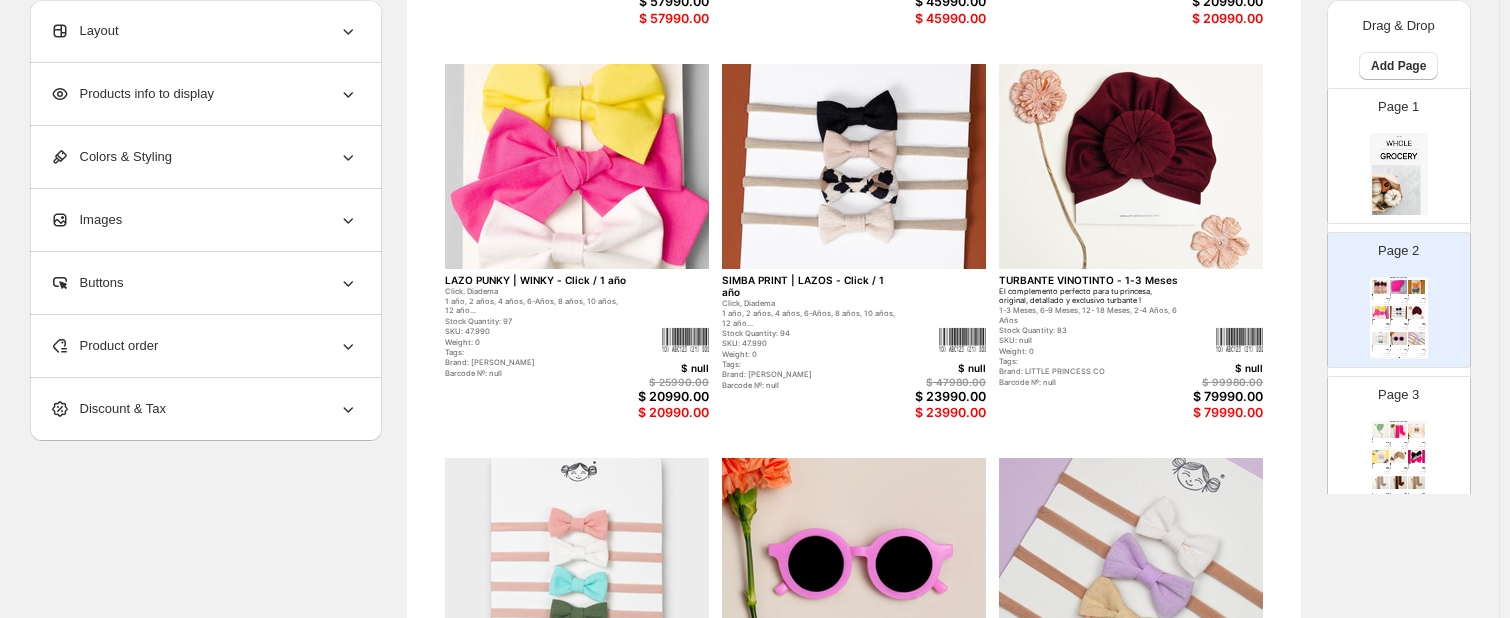 click on "Images" at bounding box center [204, 220] 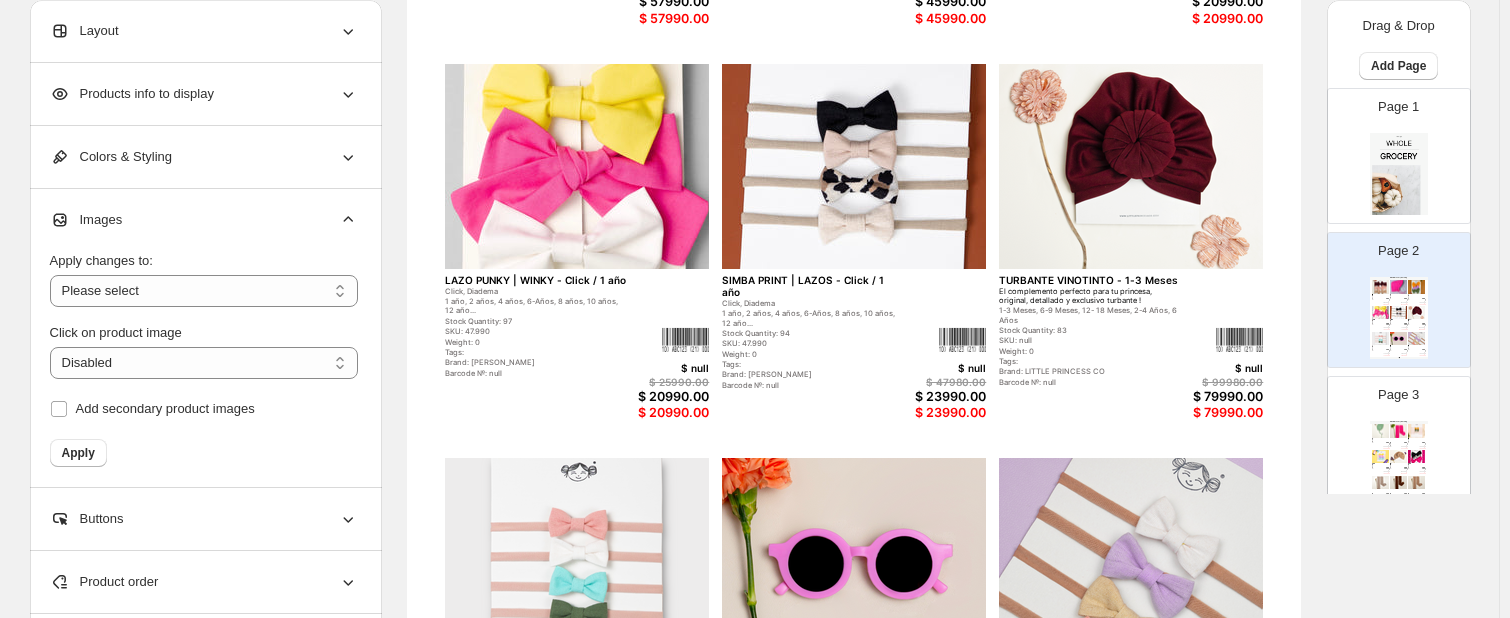 click on "Products info to display" at bounding box center [204, 94] 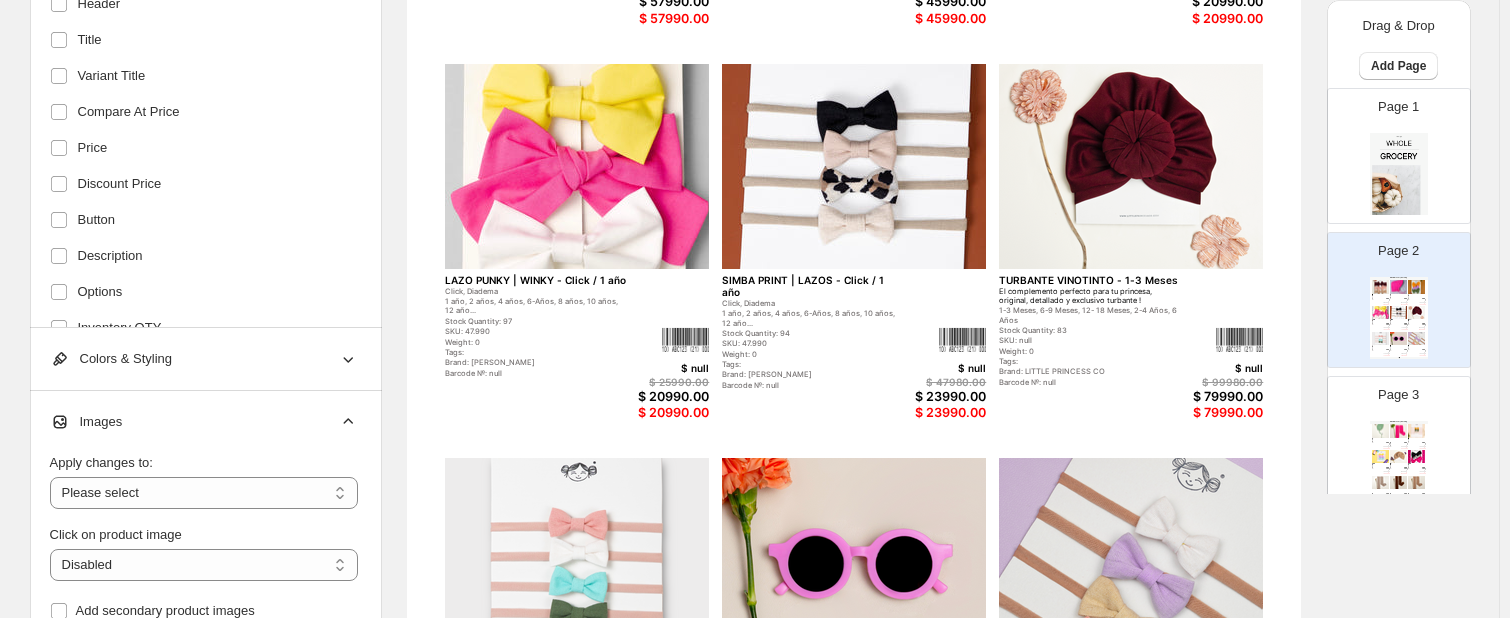 click on "**********" at bounding box center (206, 81) 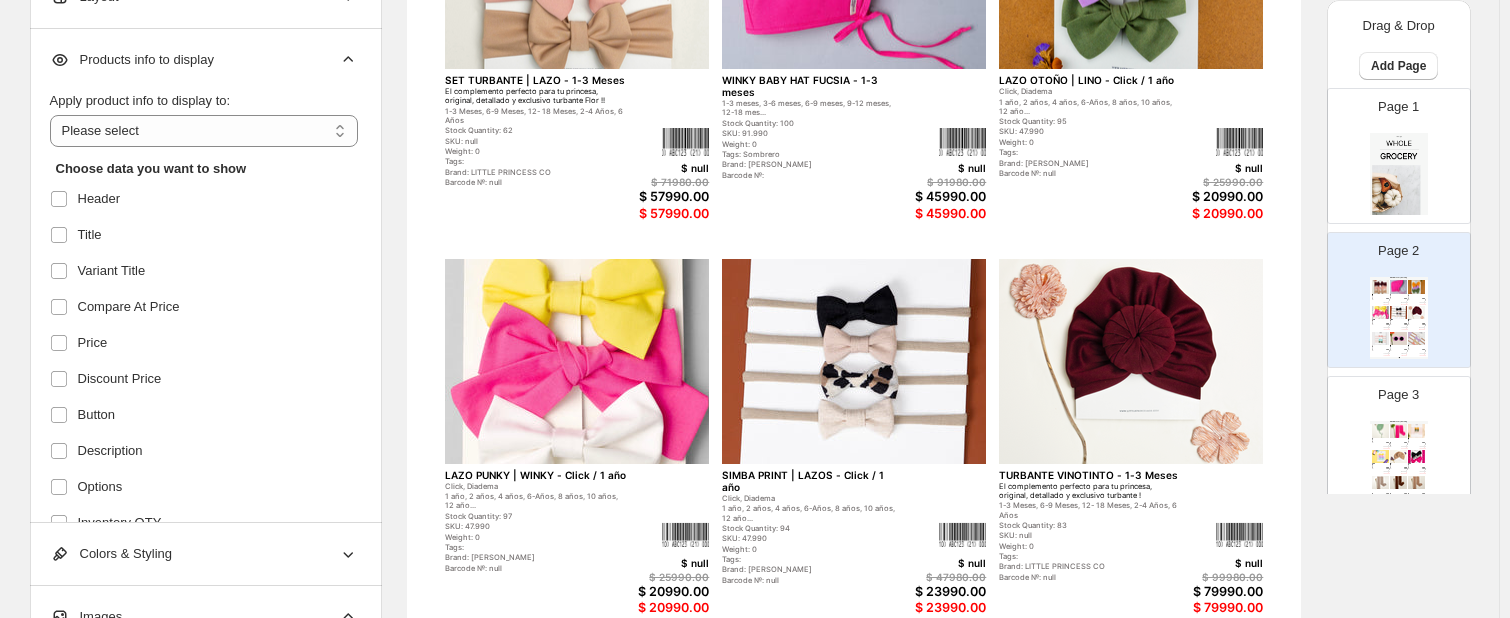scroll, scrollTop: 340, scrollLeft: 0, axis: vertical 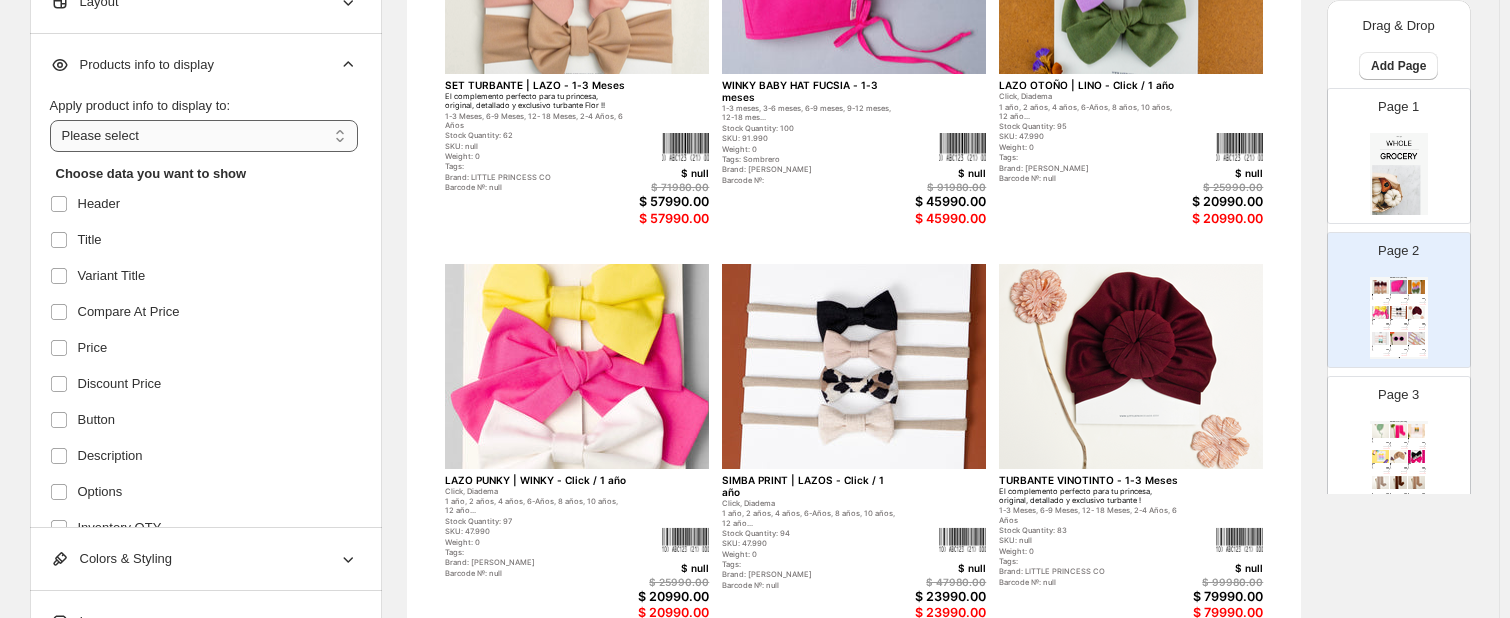click on "**********" at bounding box center [204, 136] 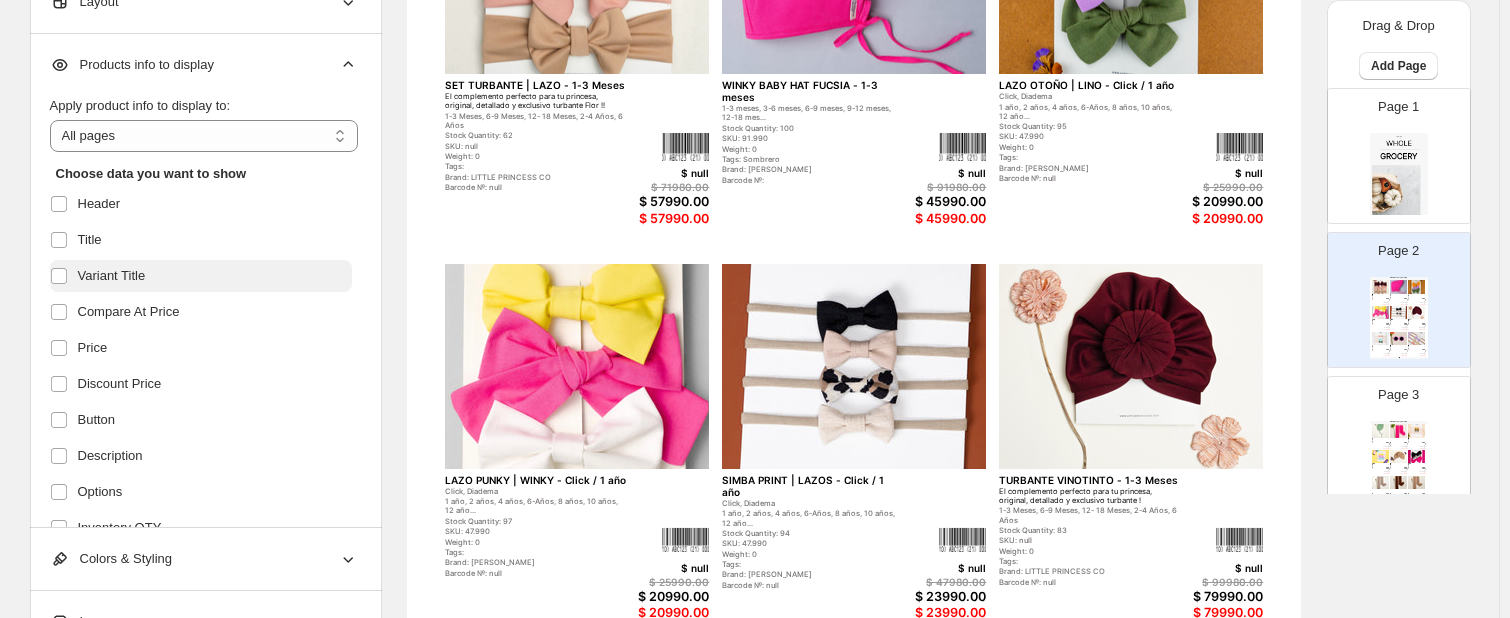 click on "Variant Title" at bounding box center (112, 276) 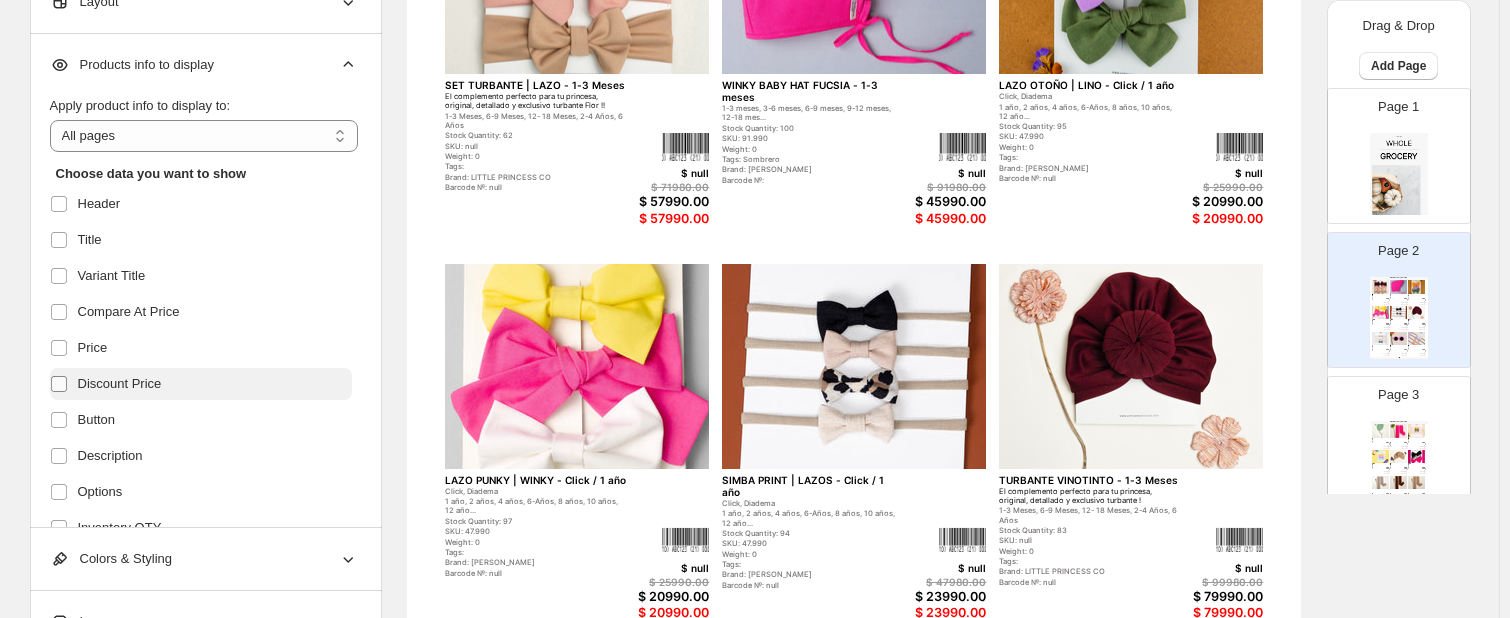 click at bounding box center [63, 384] 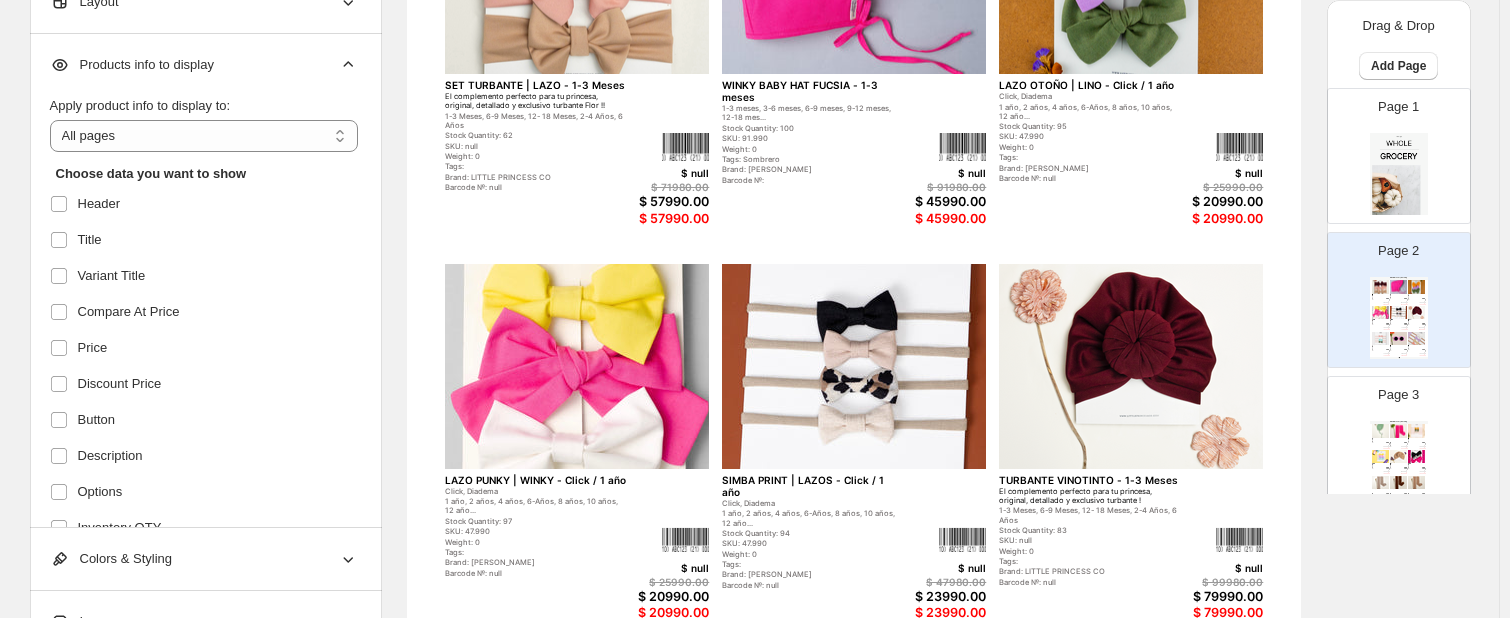 click on "**********" at bounding box center (206, 281) 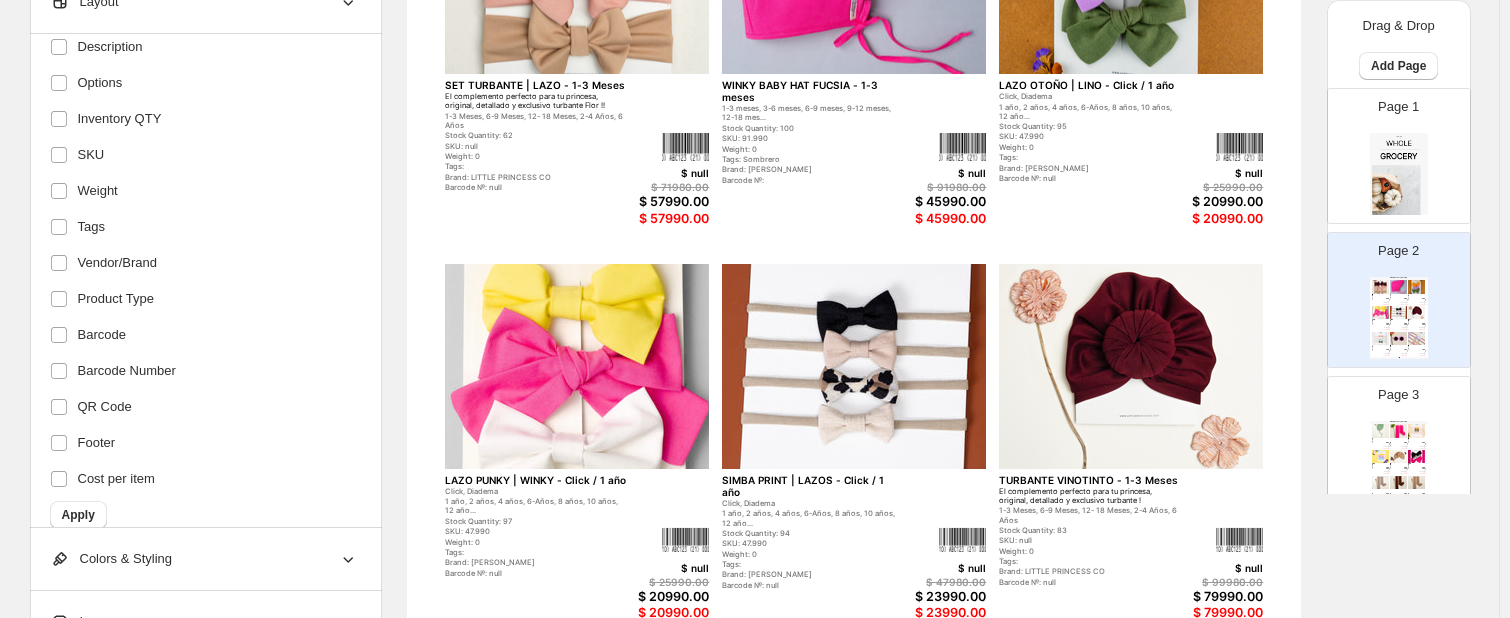 scroll, scrollTop: 430, scrollLeft: 0, axis: vertical 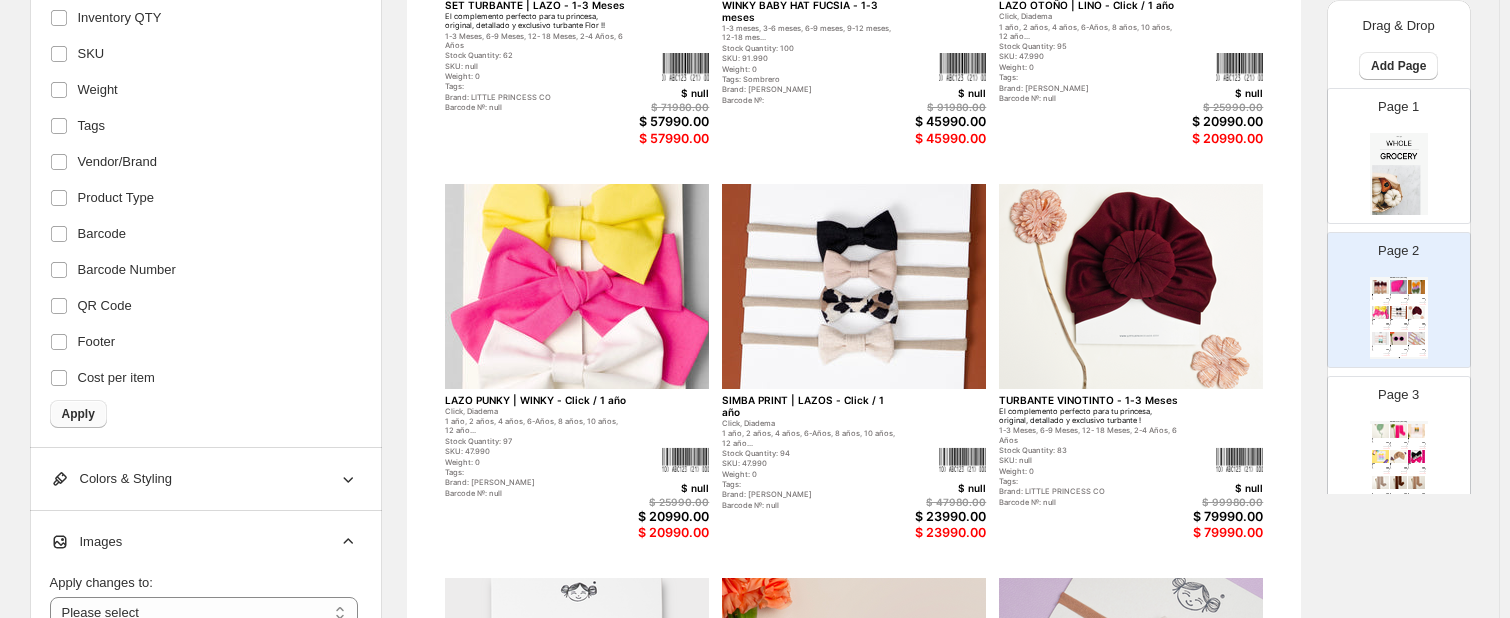 click on "Apply" at bounding box center [78, 414] 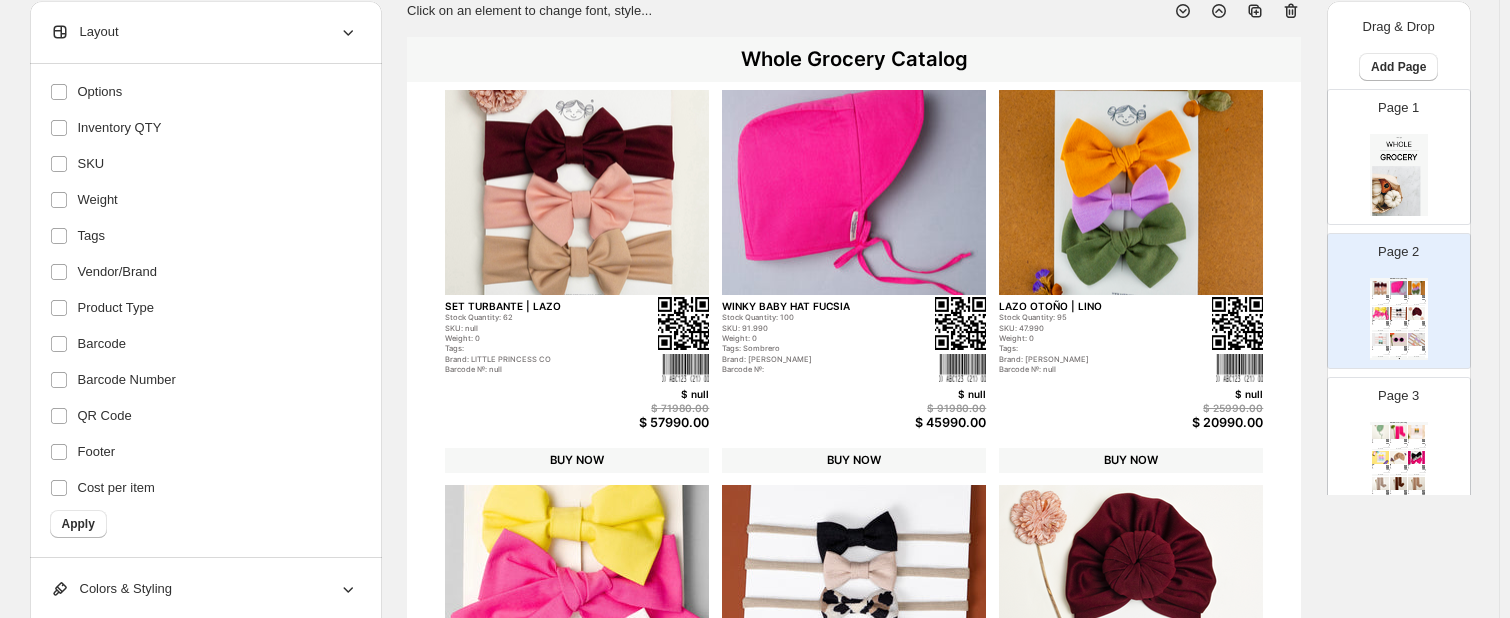 scroll, scrollTop: 120, scrollLeft: 0, axis: vertical 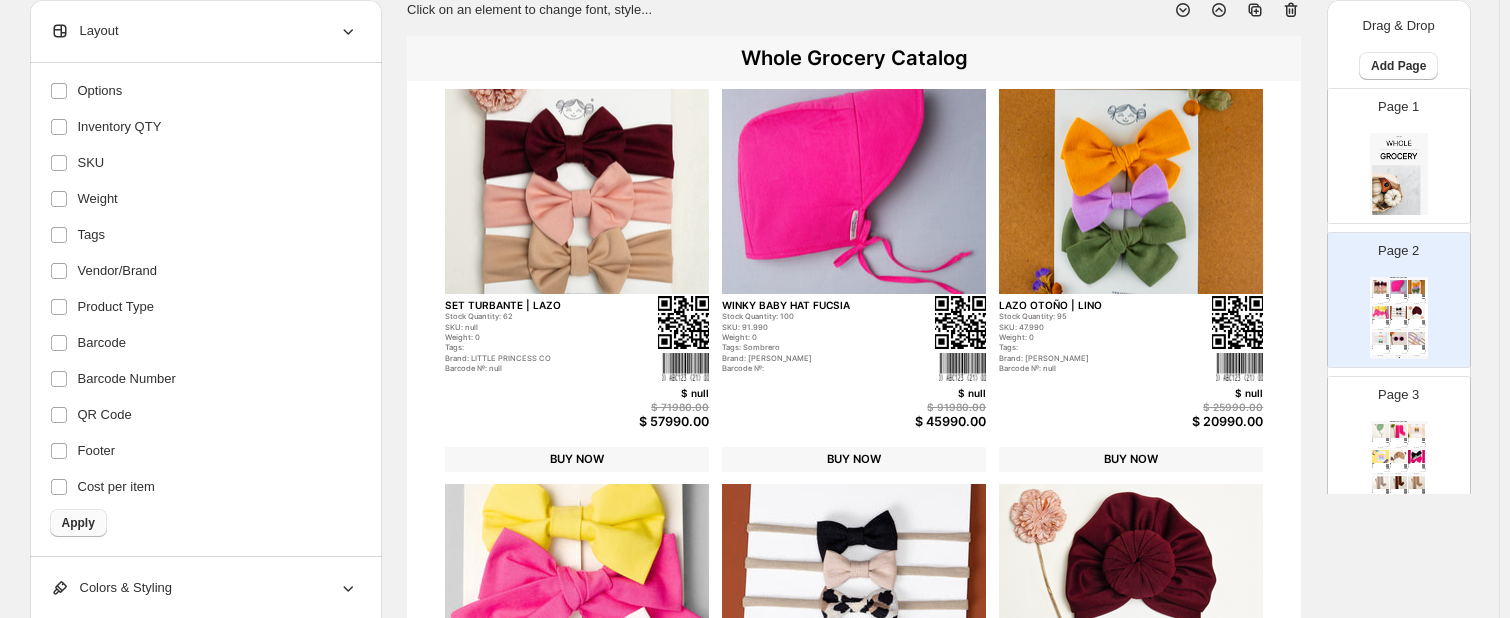 click on "Apply" at bounding box center [78, 523] 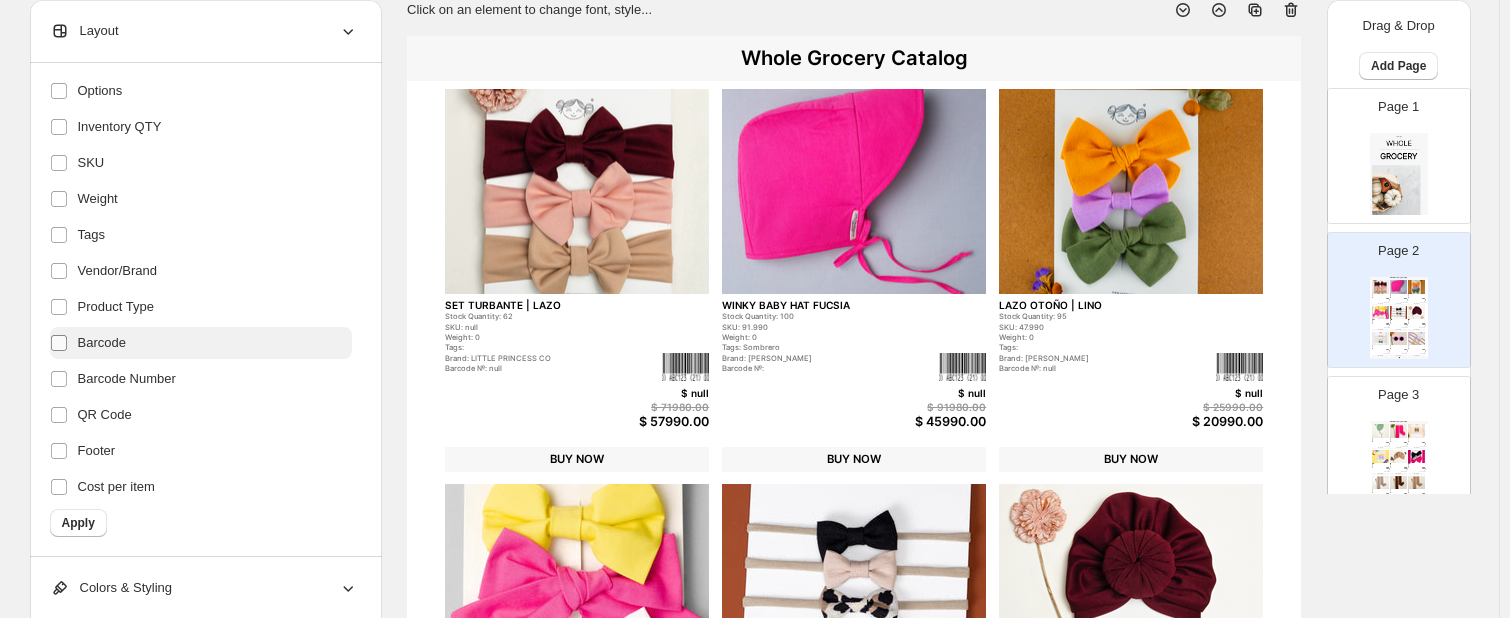 click at bounding box center [59, 343] 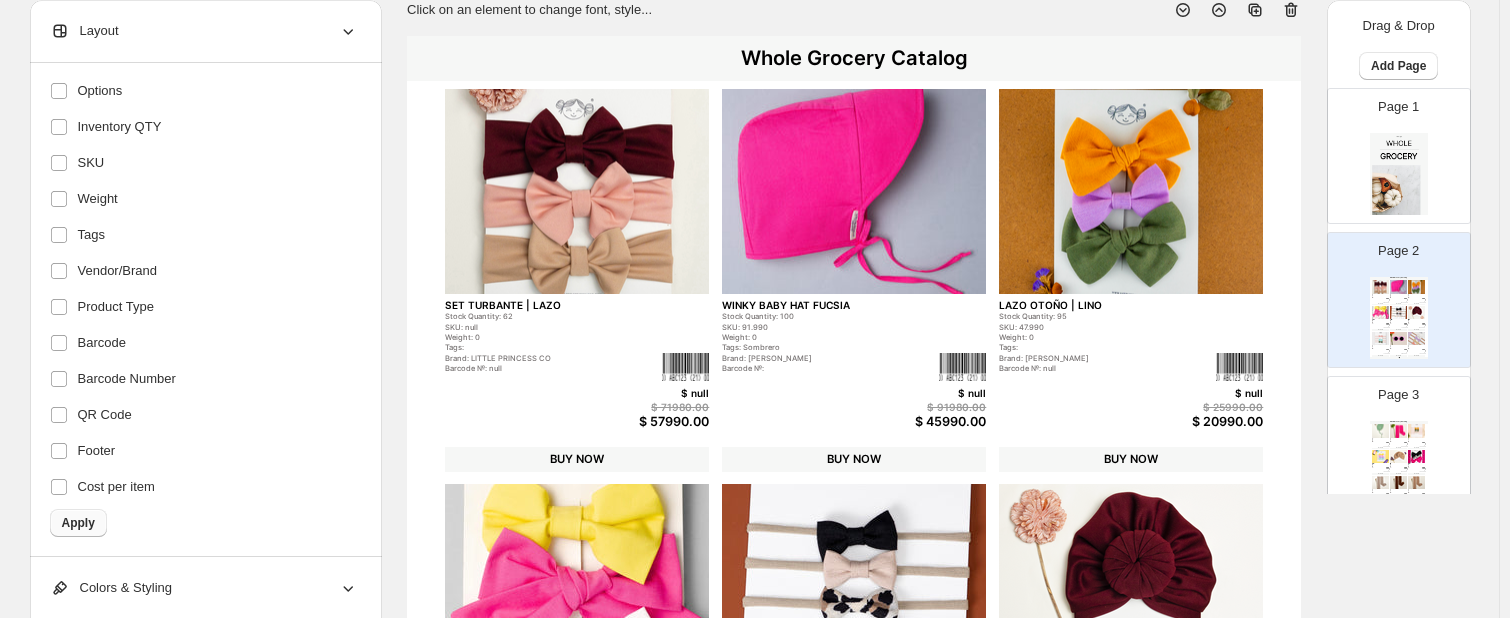 click on "Apply" at bounding box center (78, 523) 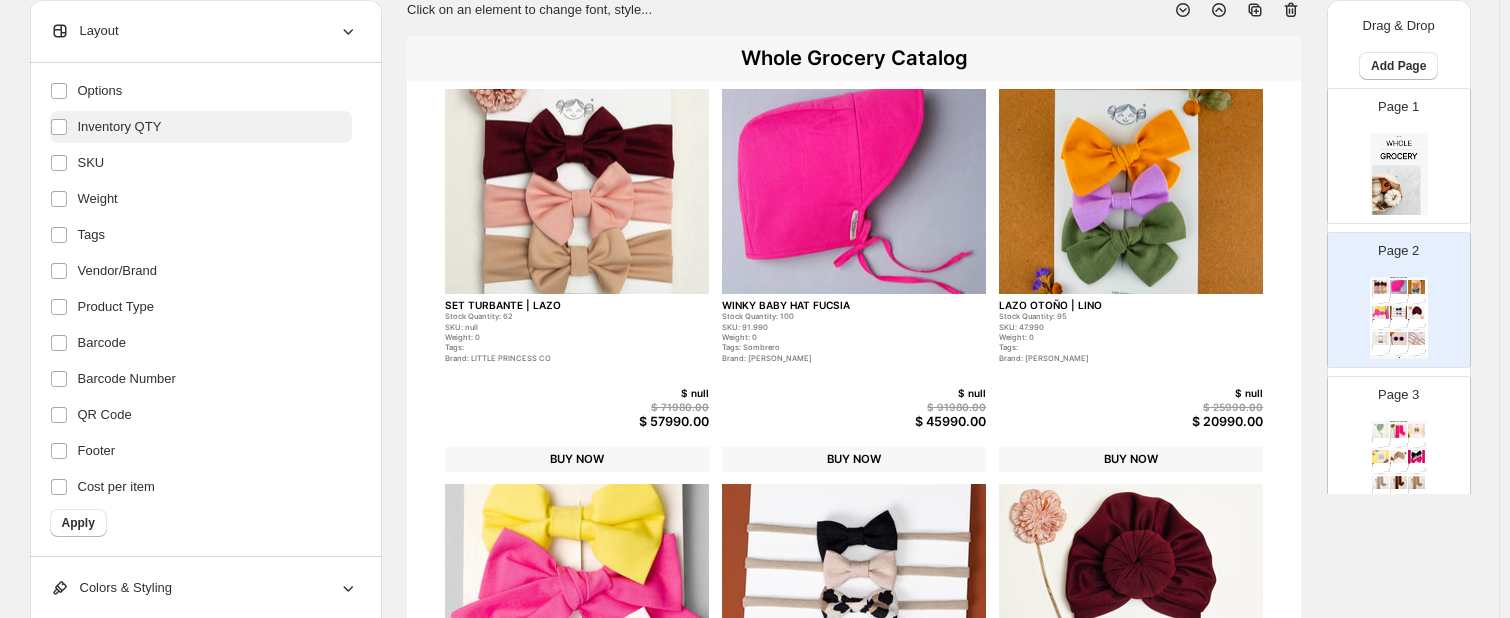 click on "Inventory QTY" at bounding box center (120, 127) 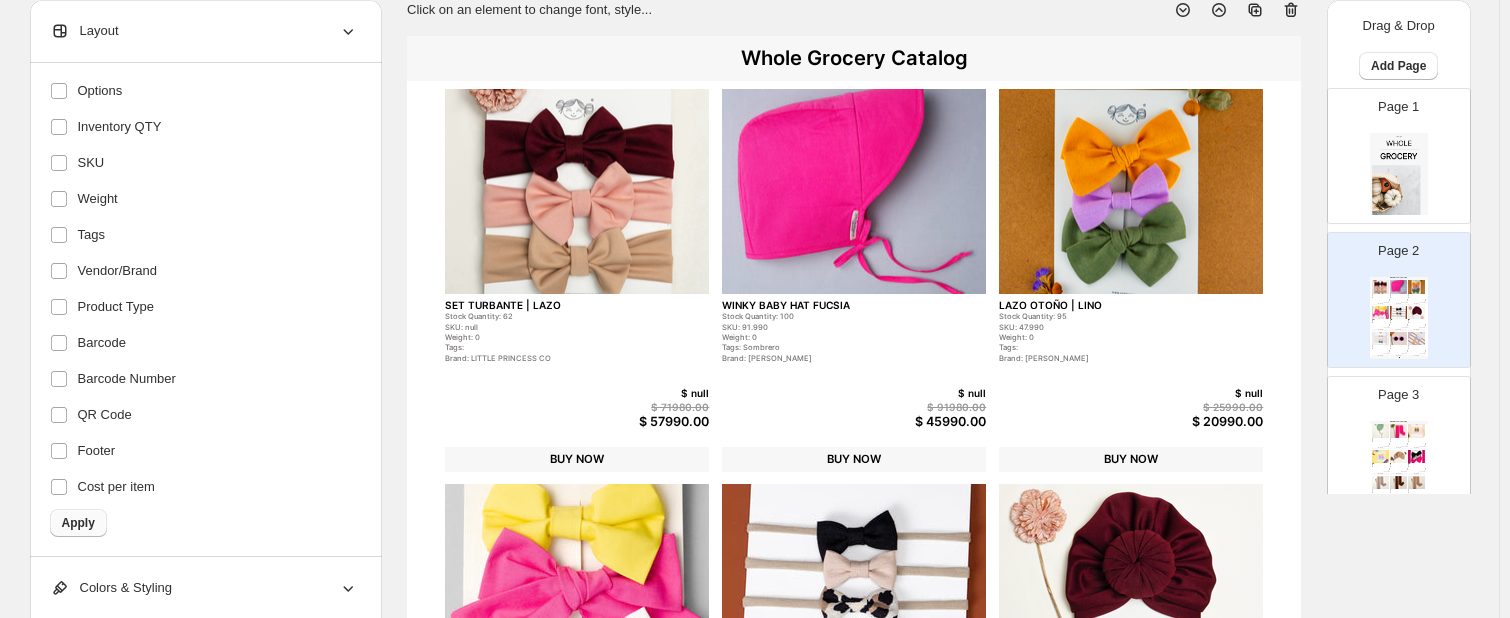 click on "Apply" at bounding box center (78, 523) 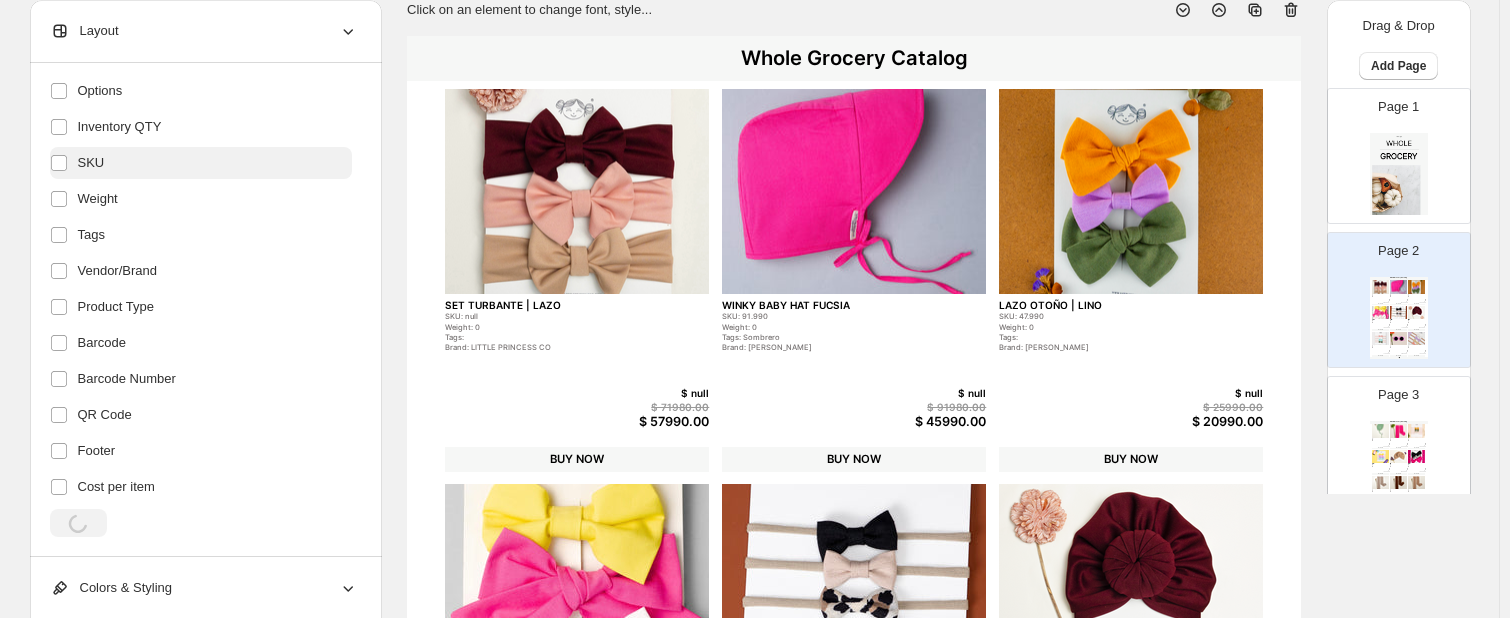 click on "SKU" at bounding box center (91, 163) 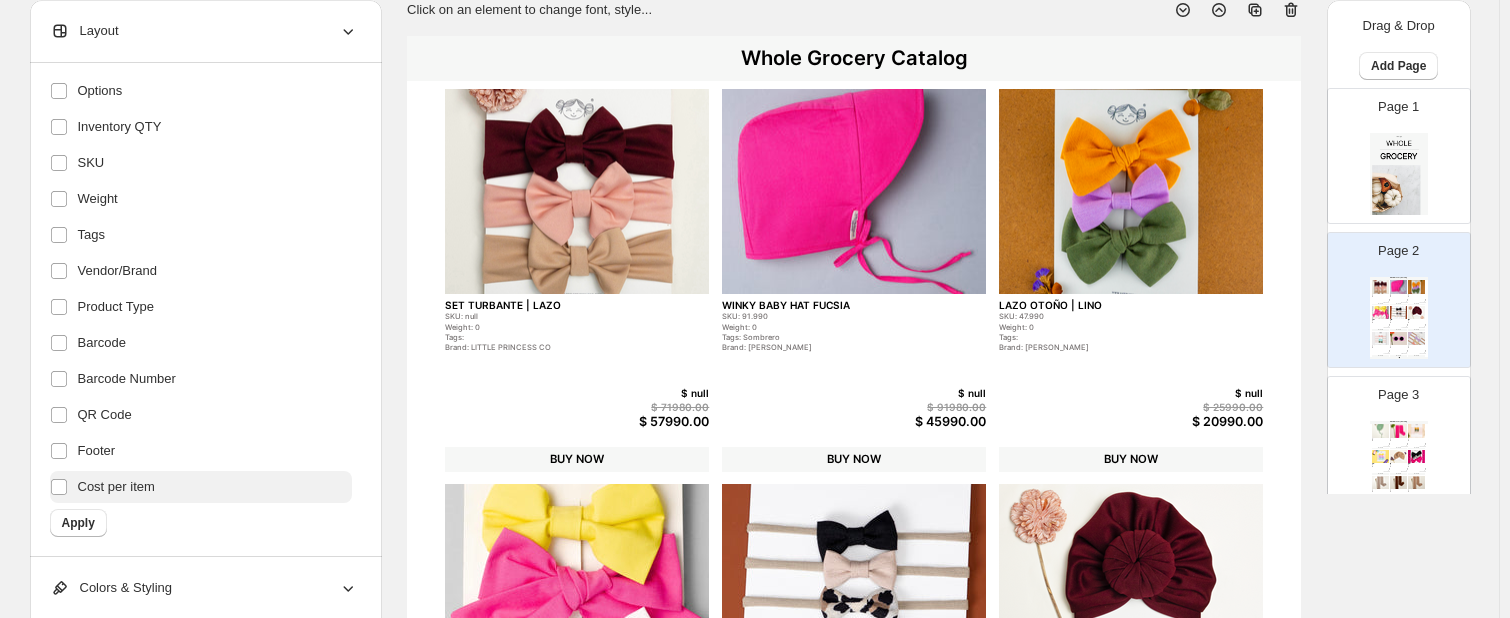 click on "Apply" at bounding box center [78, 523] 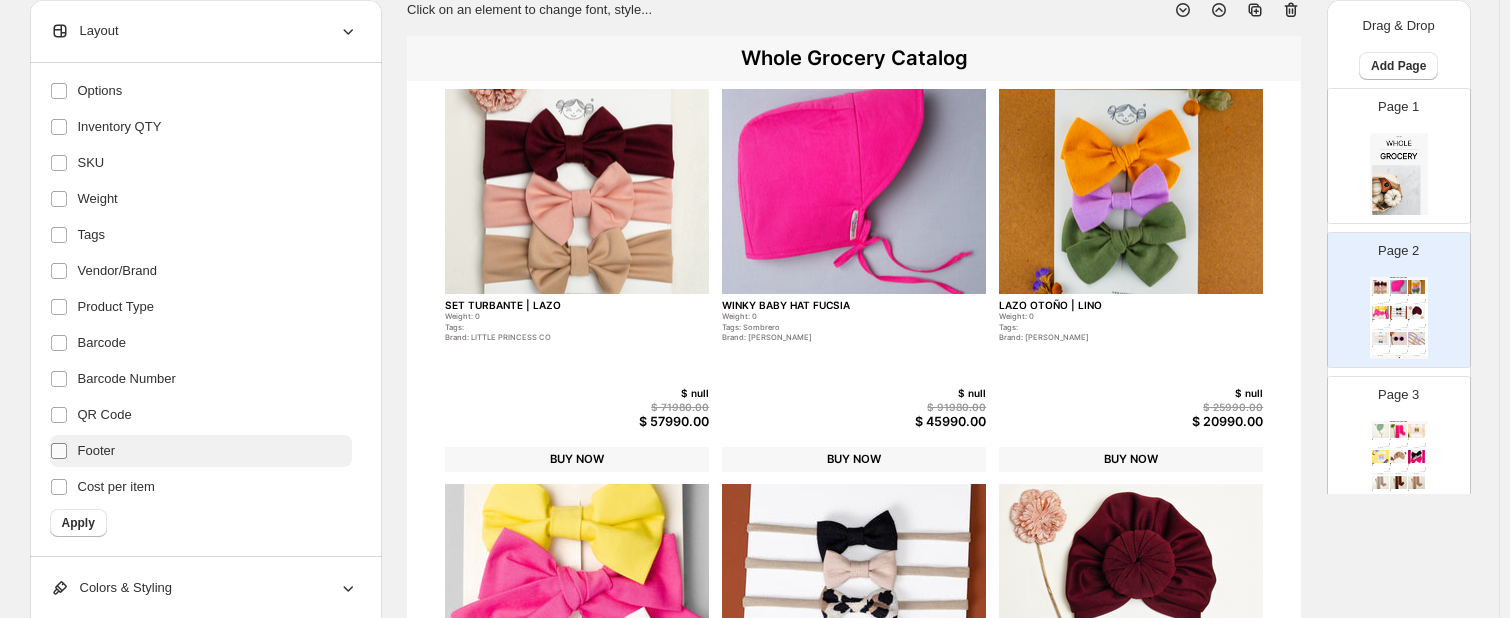 click at bounding box center [63, 451] 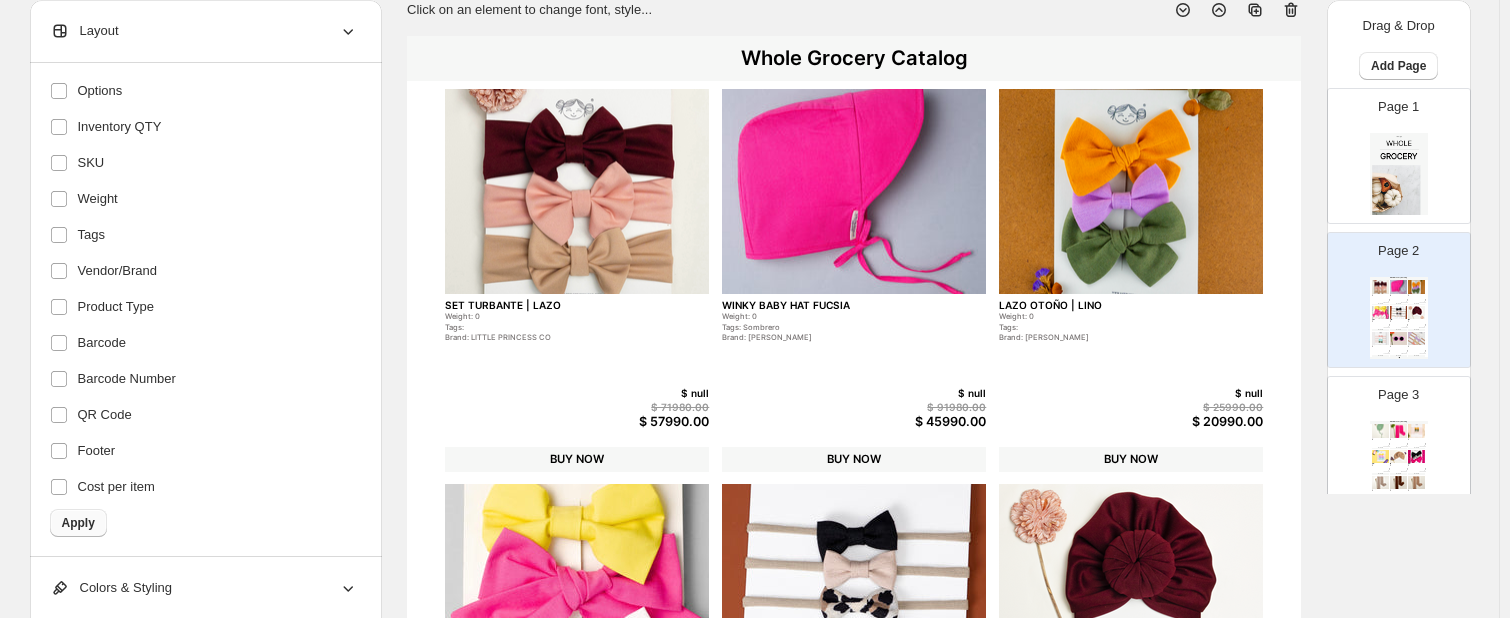 click on "Apply" at bounding box center [78, 523] 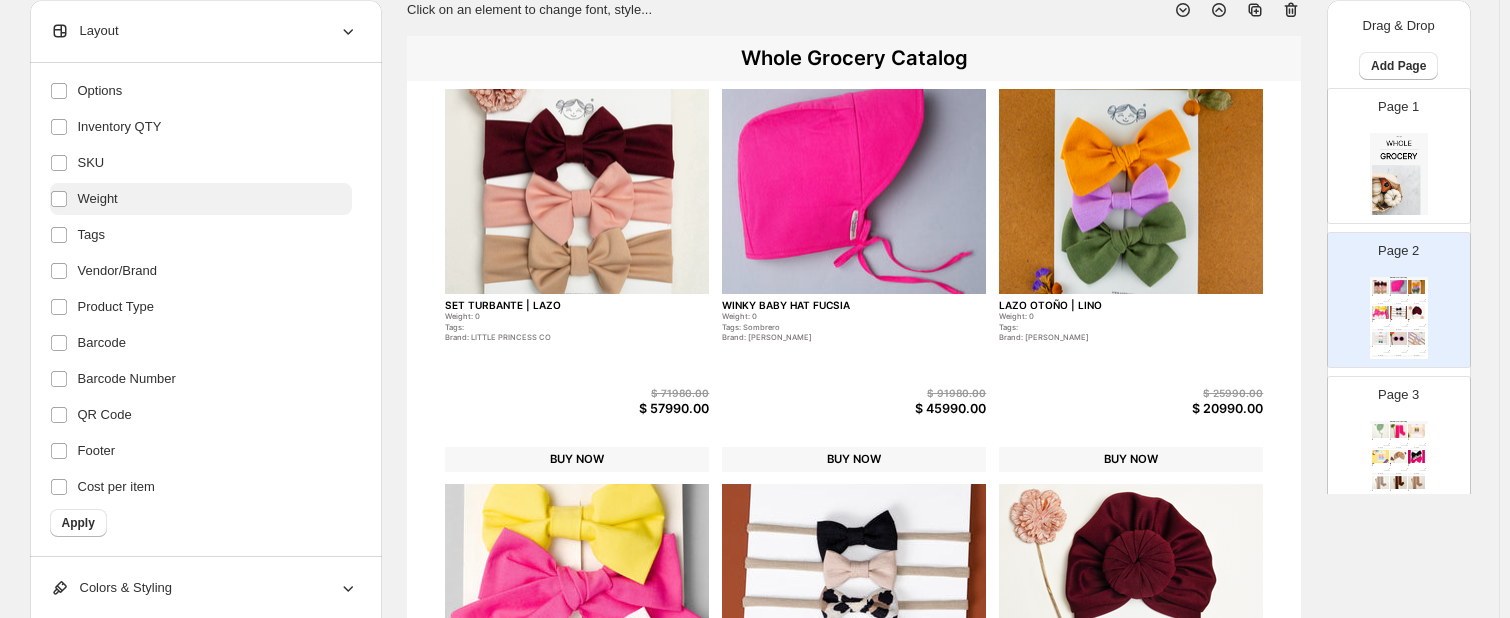 click on "Weight" at bounding box center (201, 199) 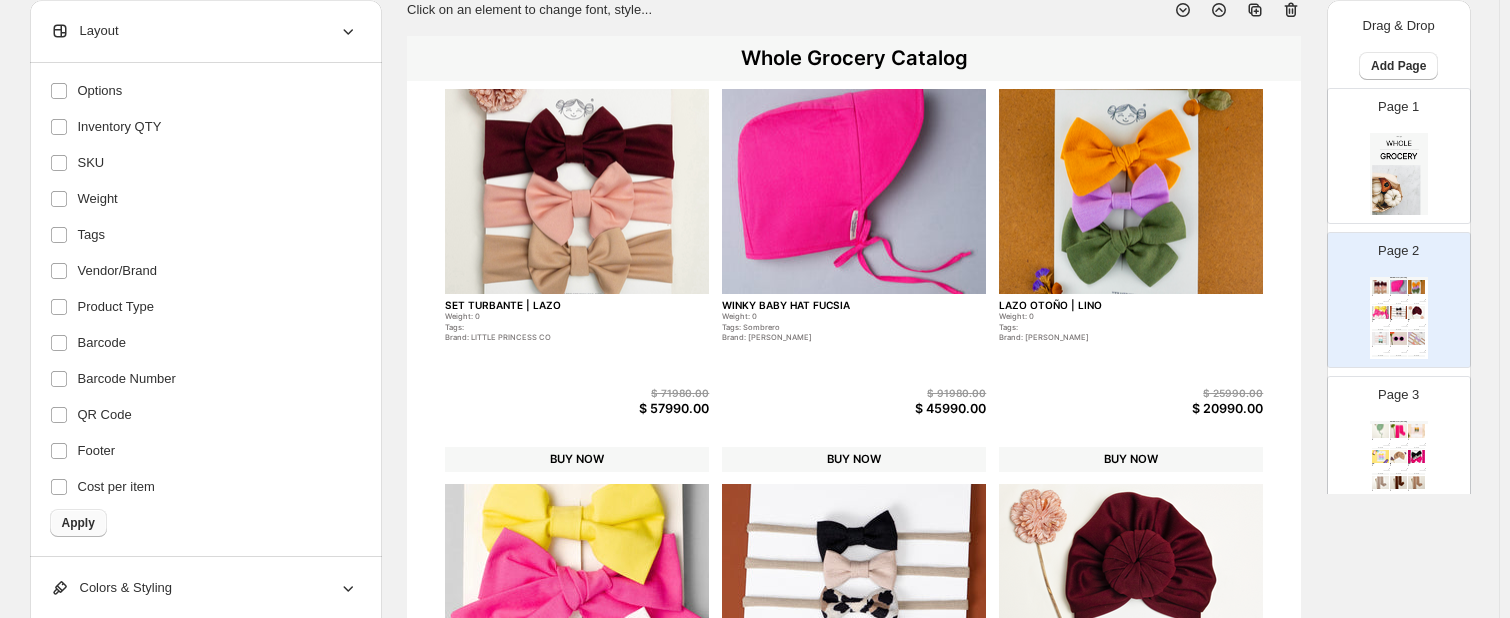 click on "Apply" at bounding box center [78, 523] 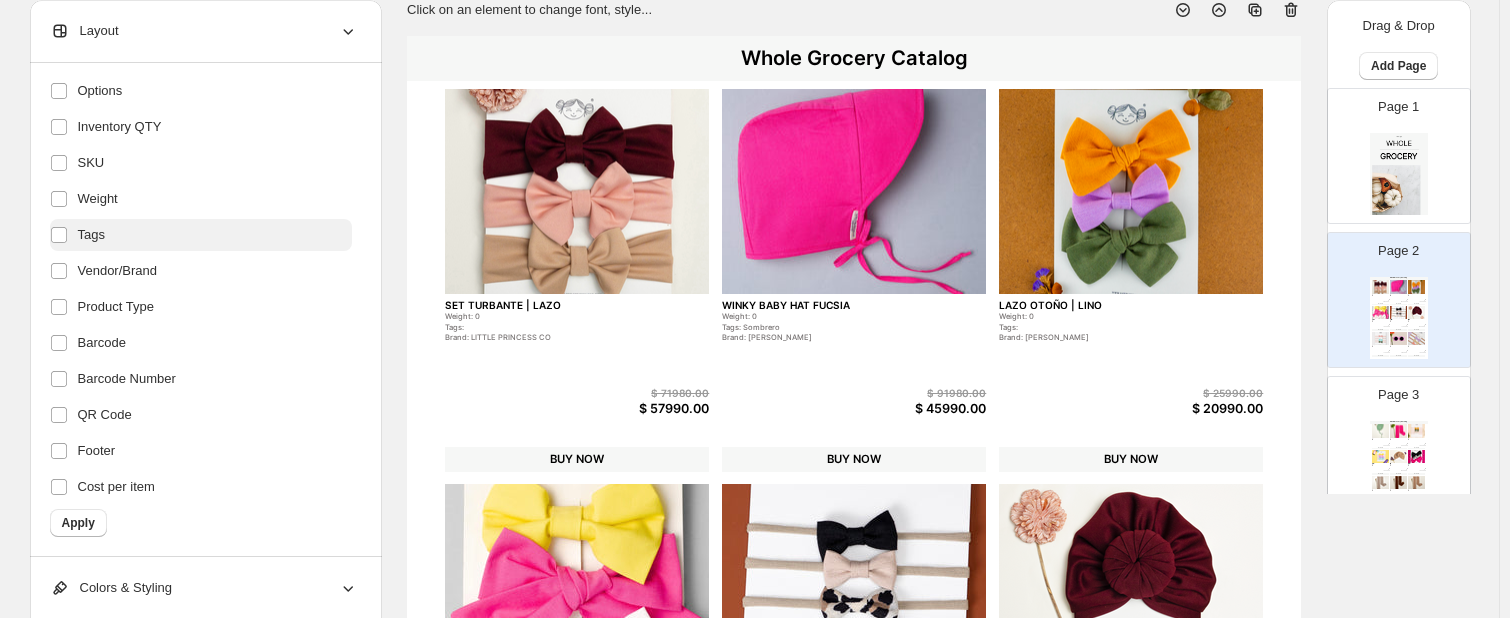 click on "Tags" at bounding box center [201, 235] 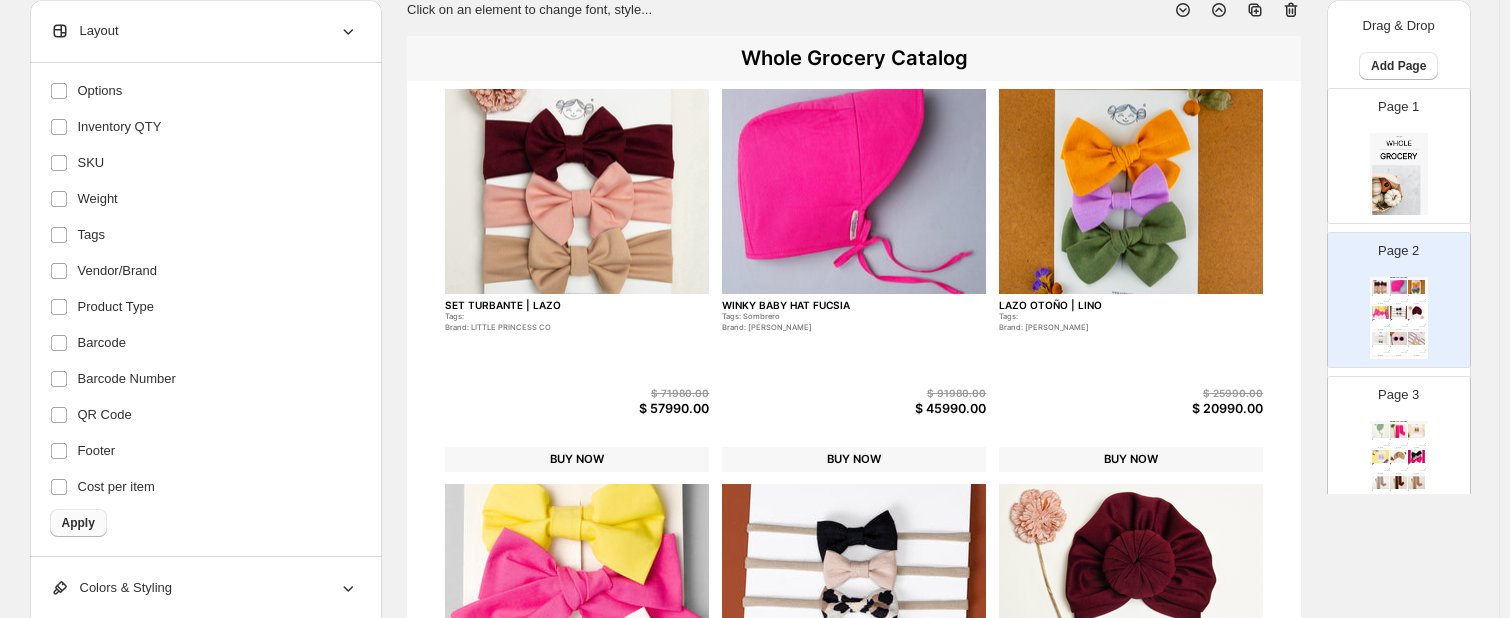 click on "Apply" at bounding box center [78, 523] 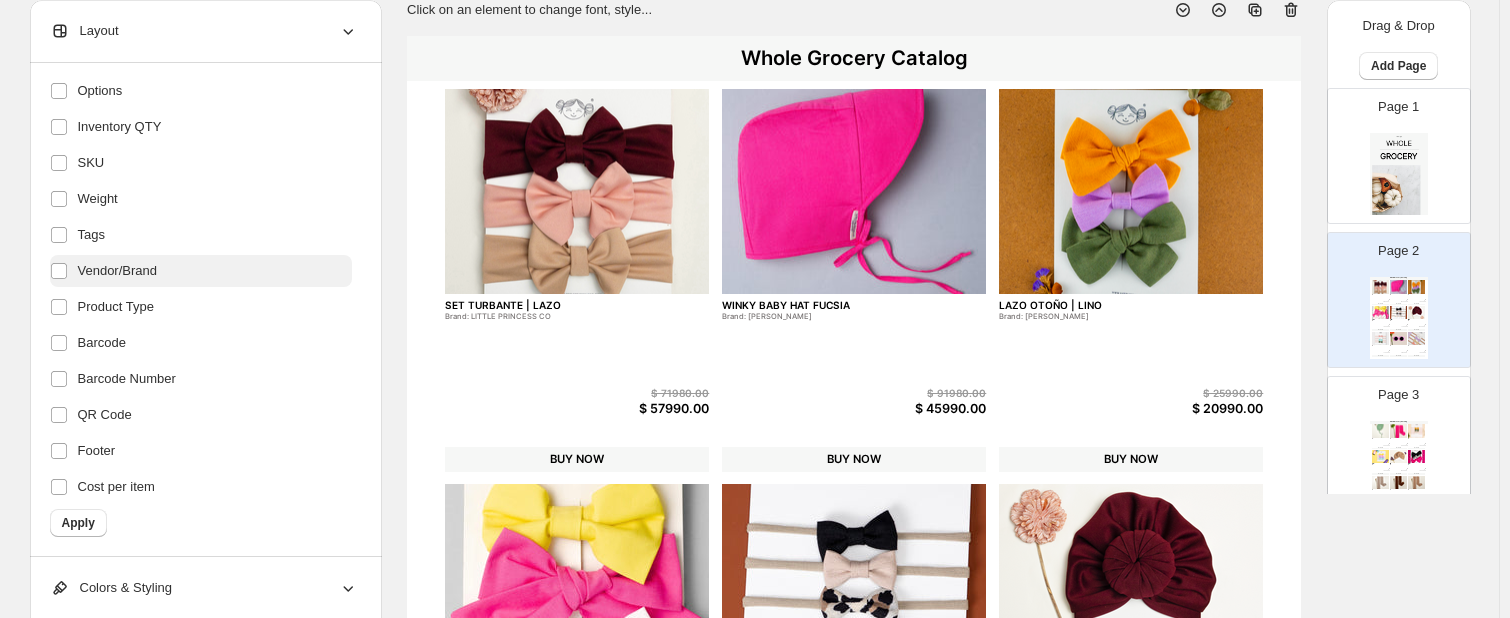 click on "Vendor/Brand" at bounding box center (118, 271) 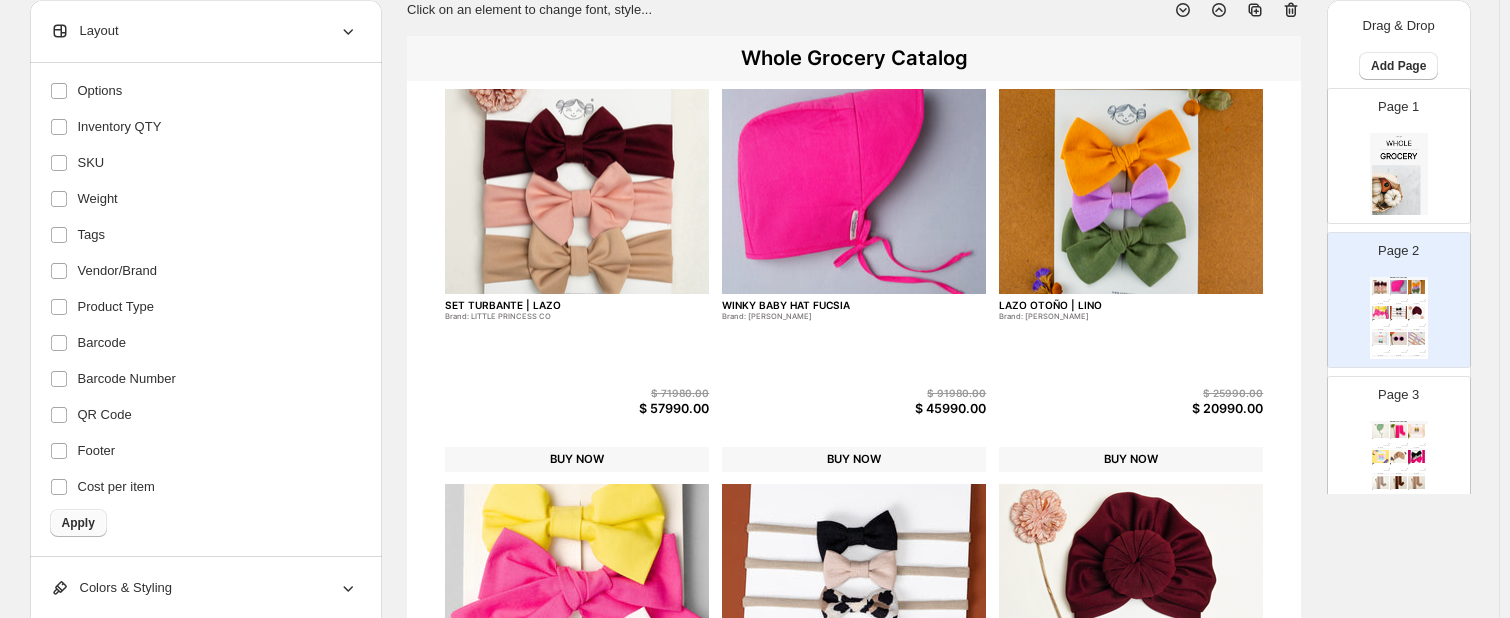 click on "Apply" at bounding box center [78, 523] 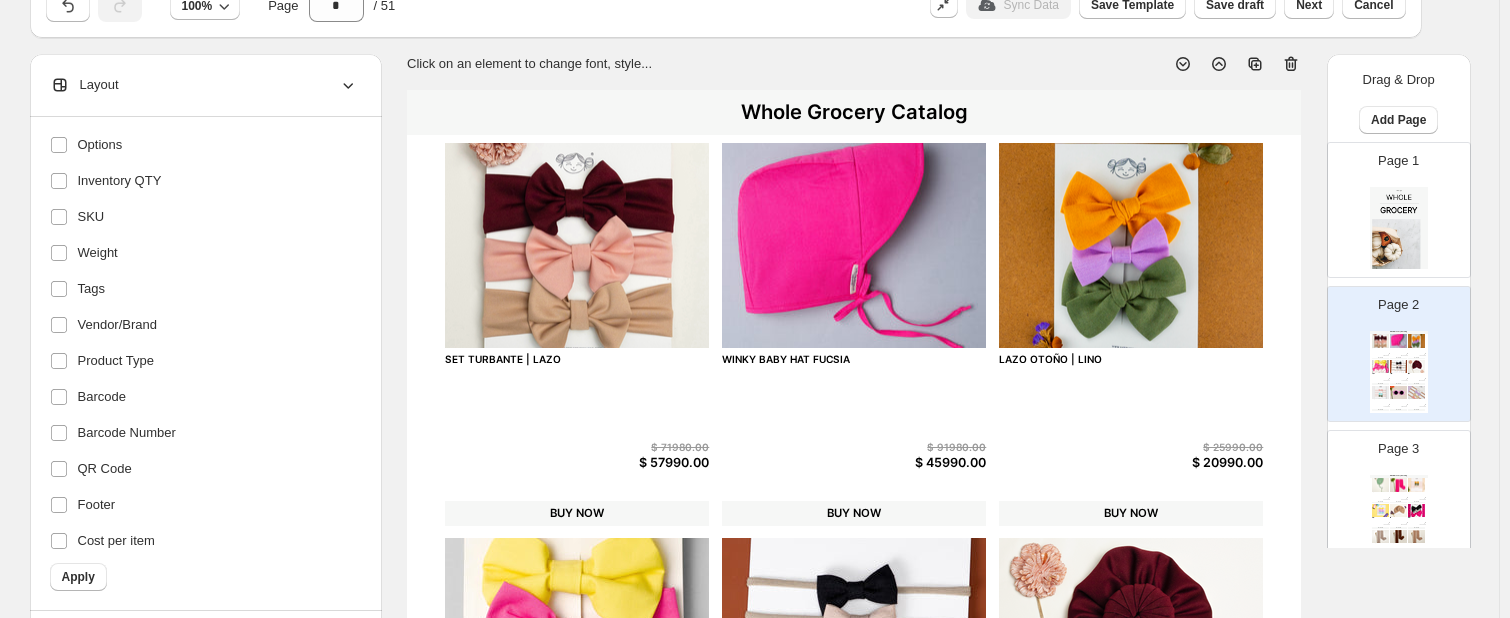 scroll, scrollTop: 13, scrollLeft: 0, axis: vertical 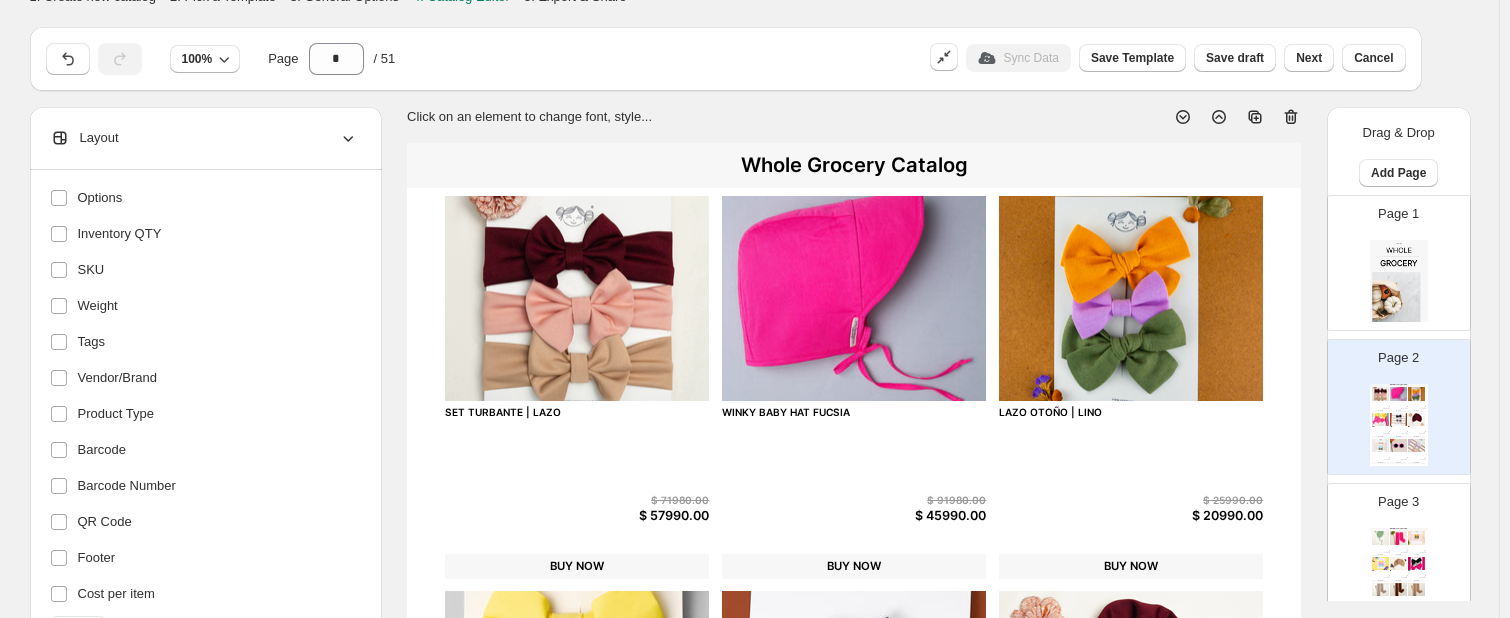 click 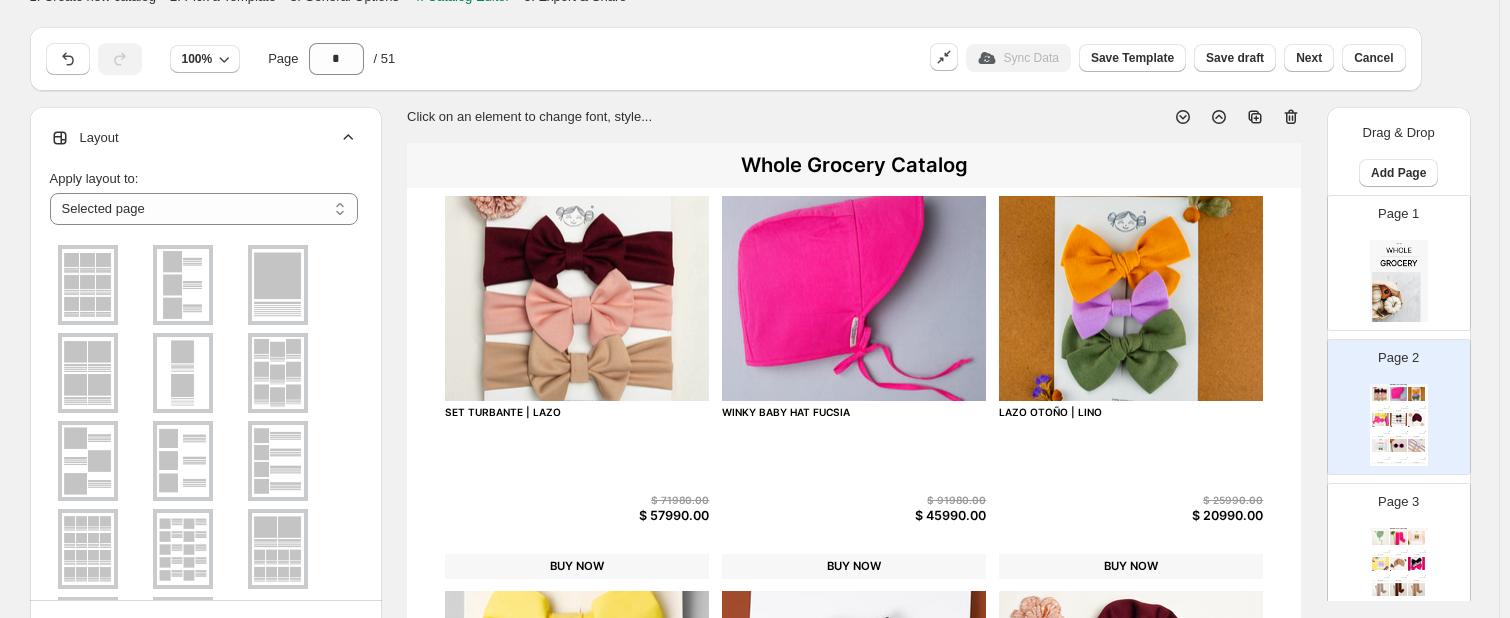 click 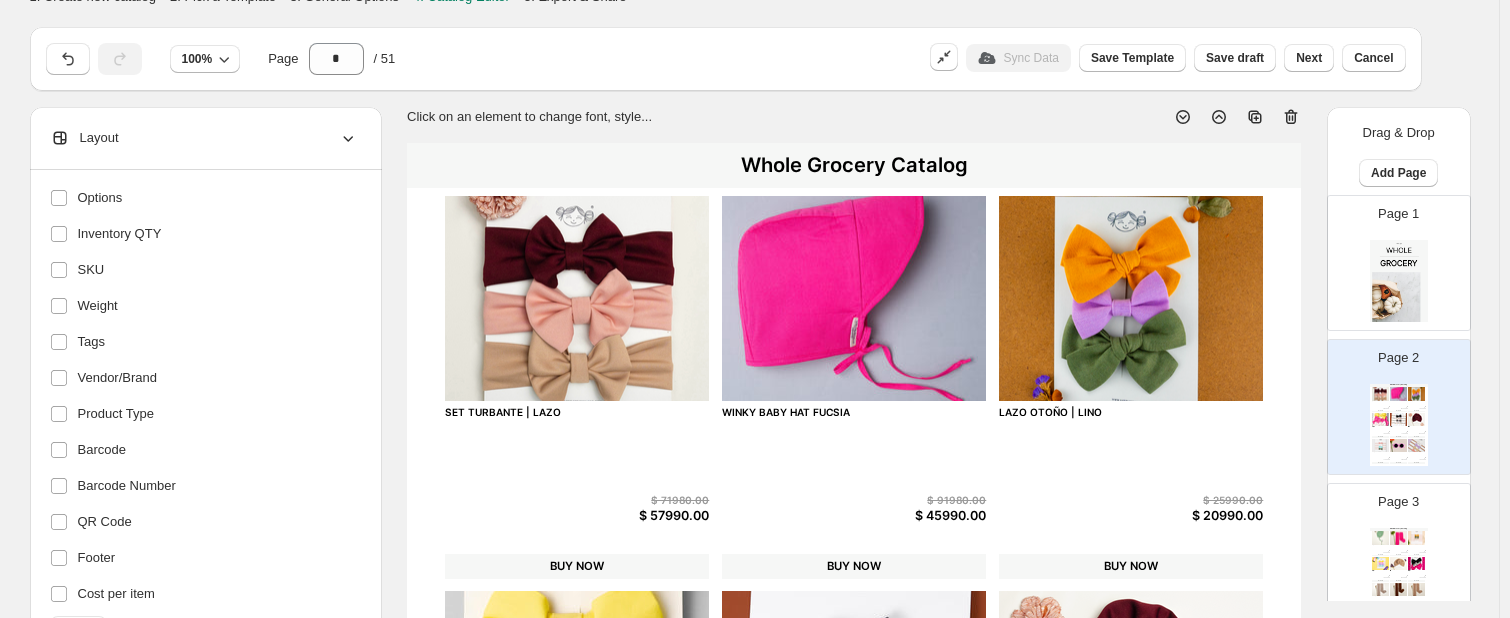 click at bounding box center [577, 298] 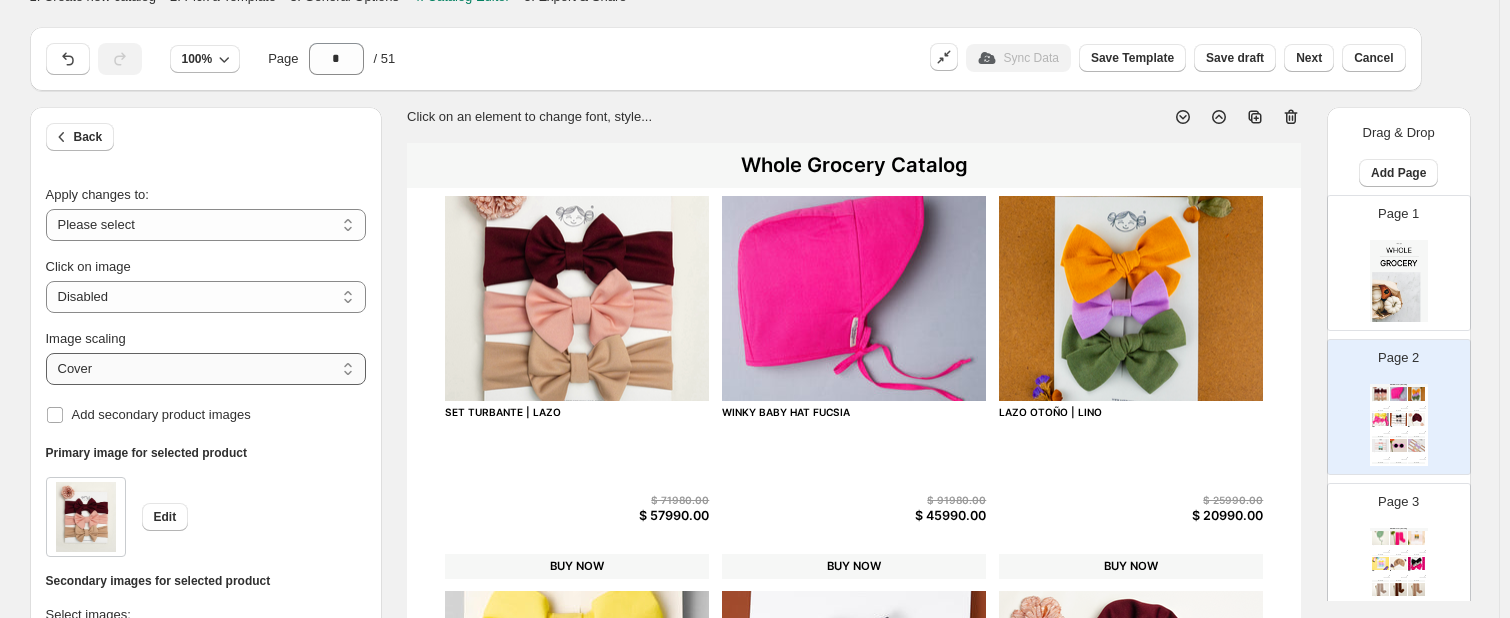 click on "***** *******" at bounding box center [206, 369] 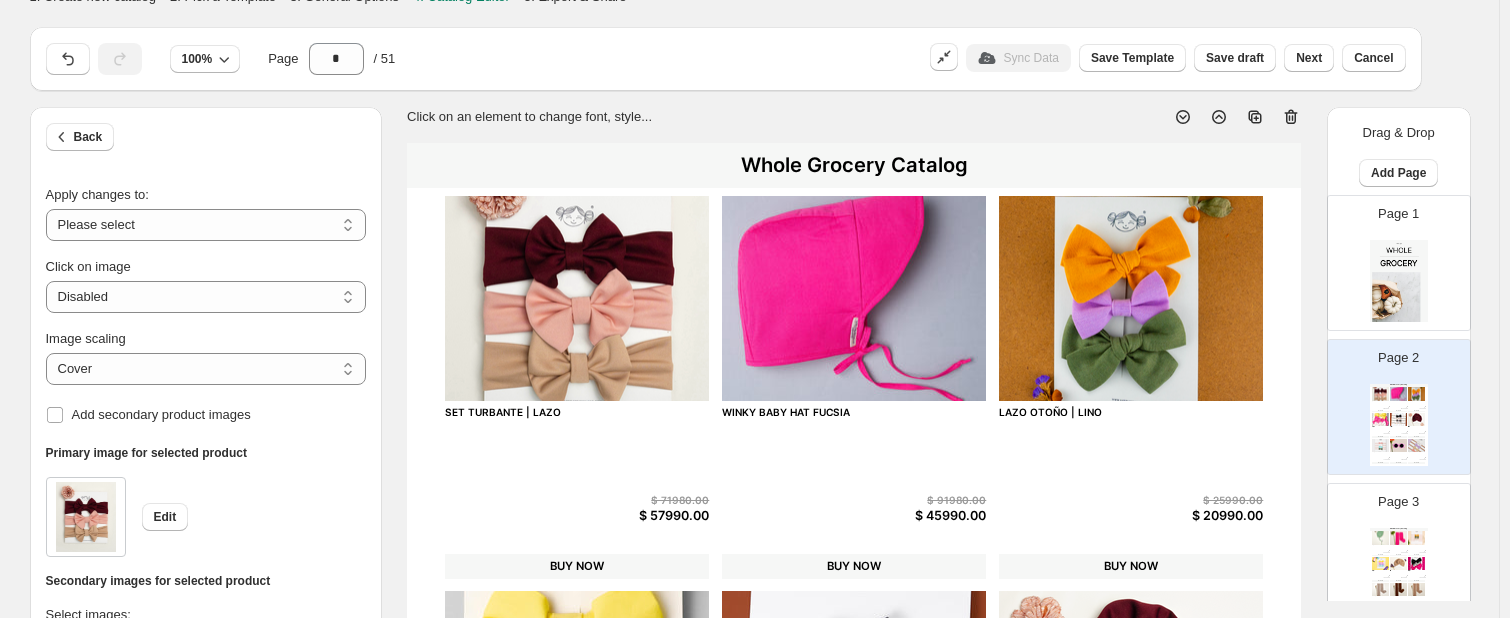 select on "*****" 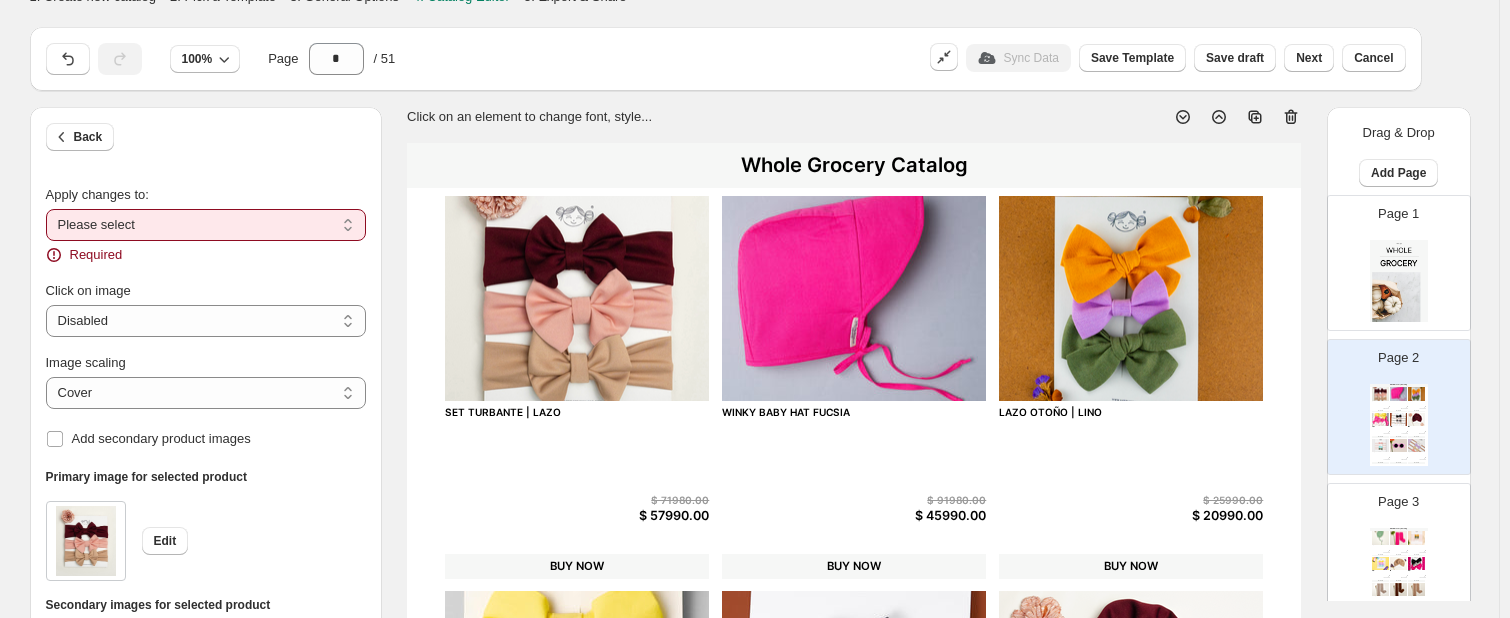 click on "**********" at bounding box center [206, 225] 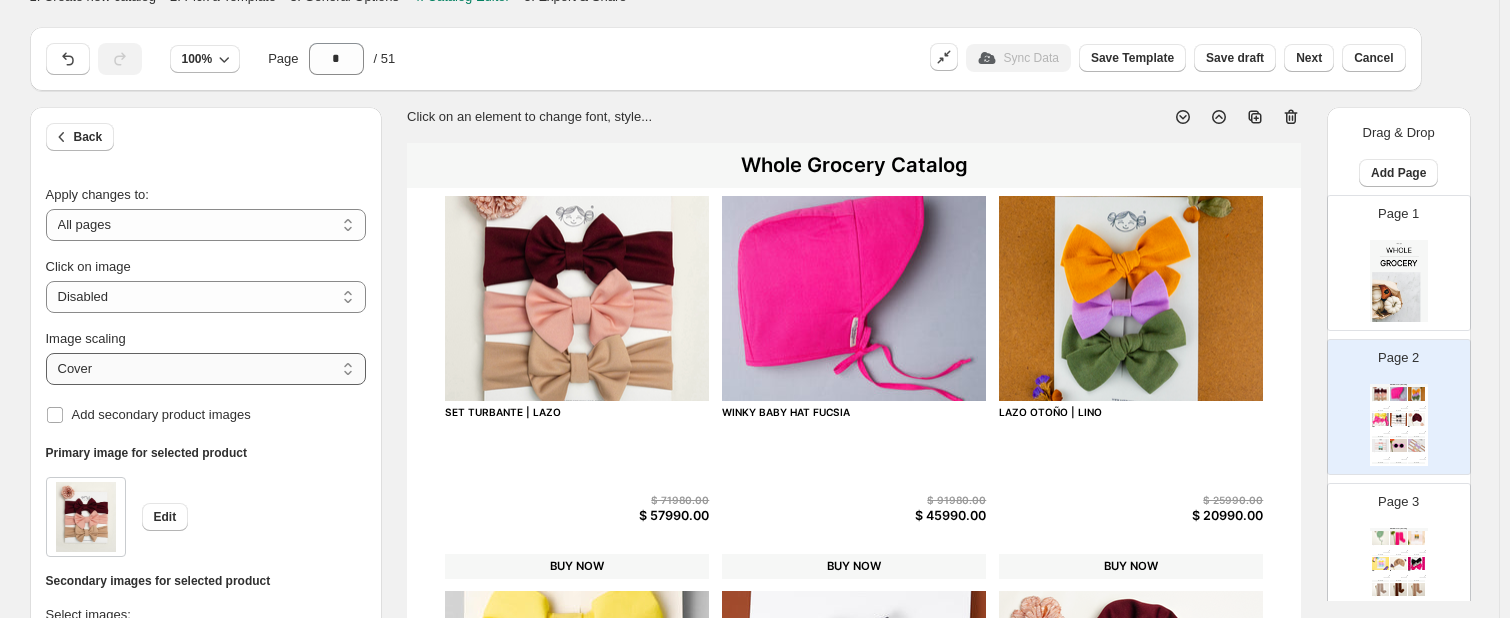 click on "***** *******" at bounding box center (206, 369) 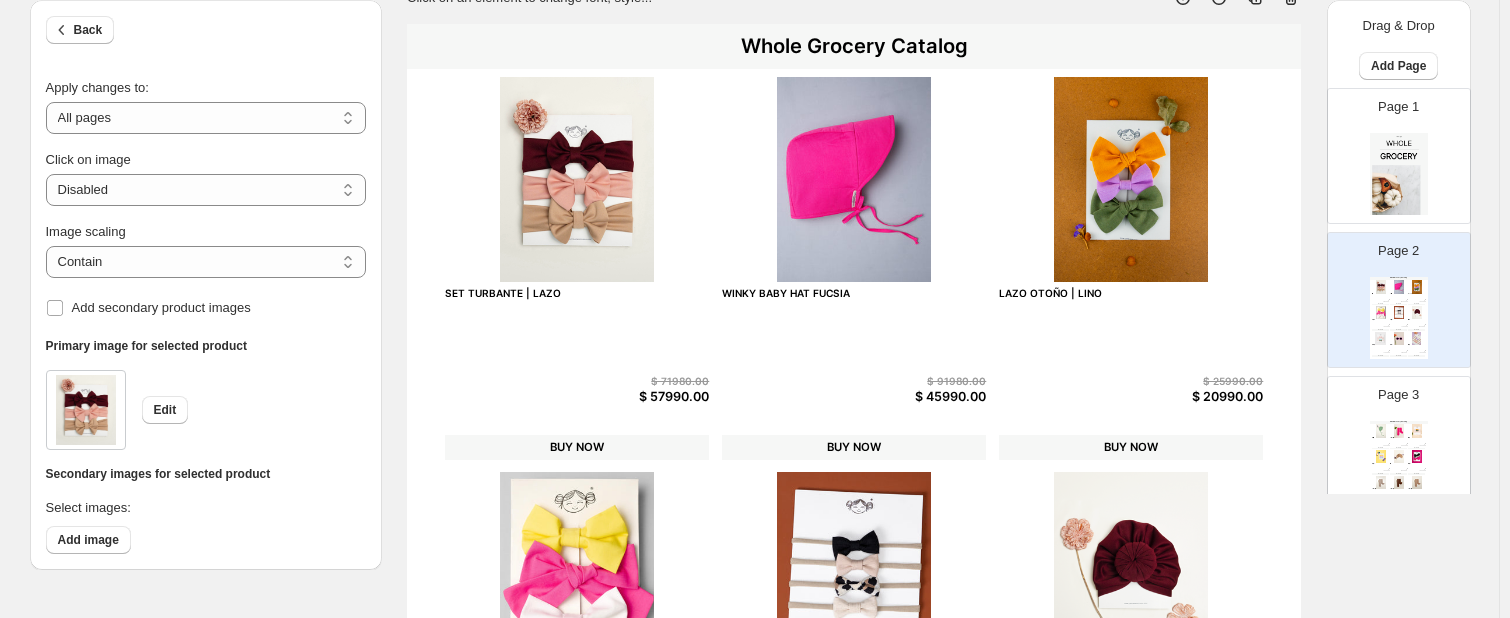 scroll, scrollTop: 134, scrollLeft: 0, axis: vertical 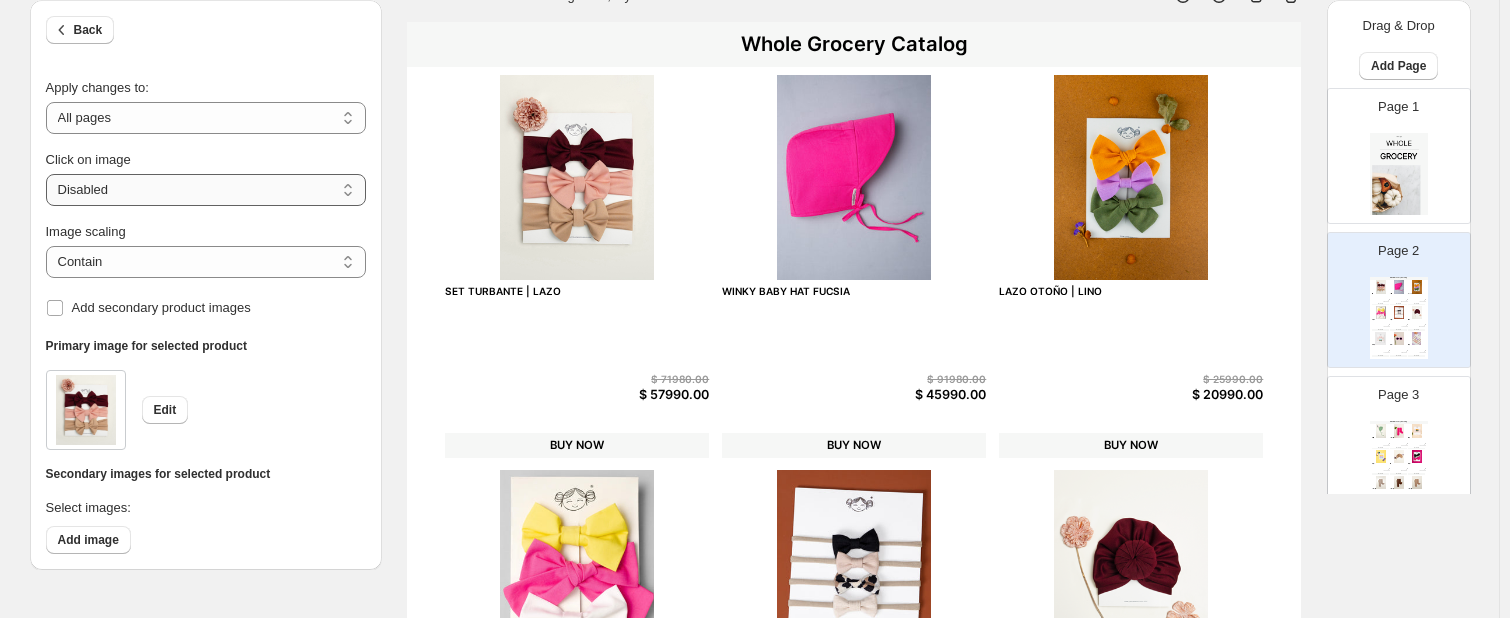 click on "**********" at bounding box center [206, 190] 